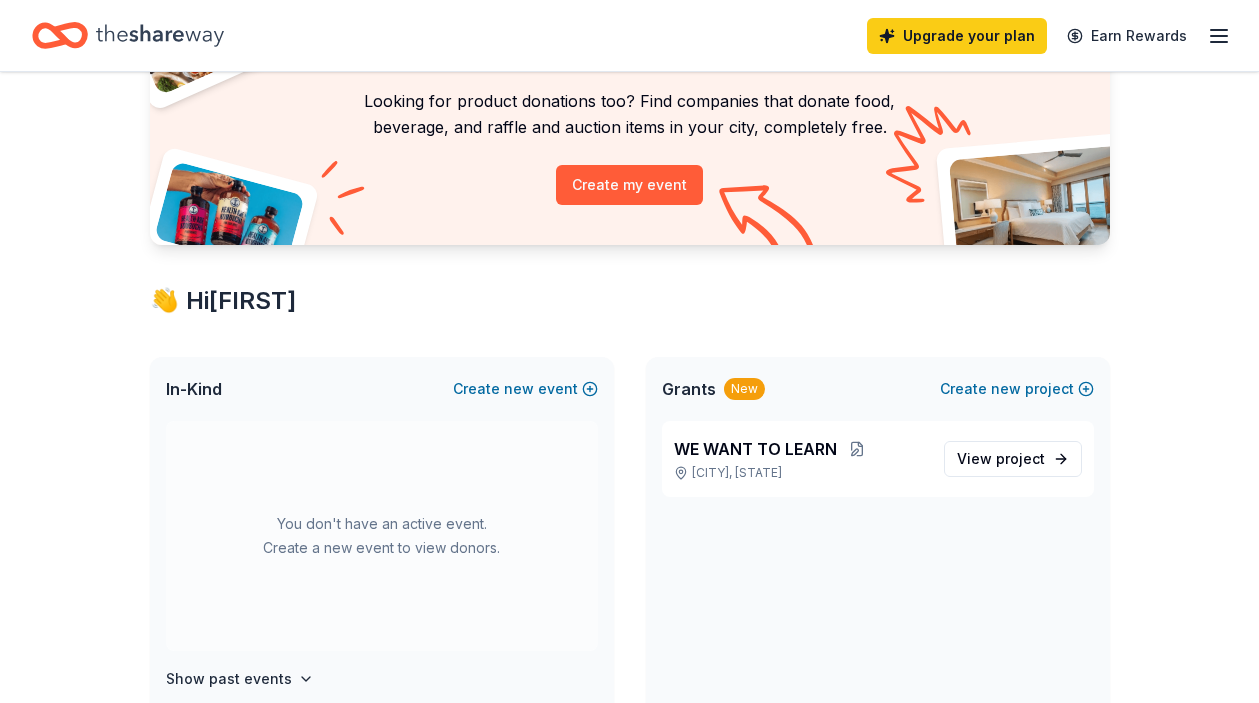 scroll, scrollTop: 174, scrollLeft: 0, axis: vertical 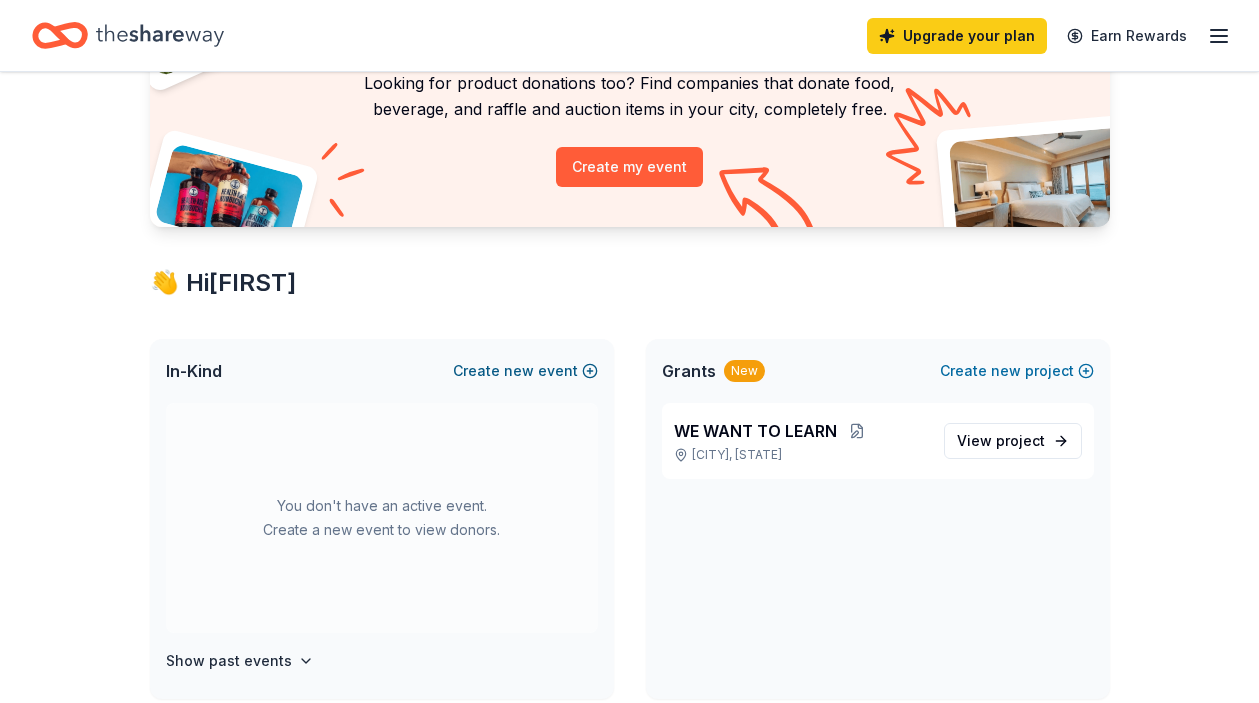 click on "Create  new  event" at bounding box center (525, 371) 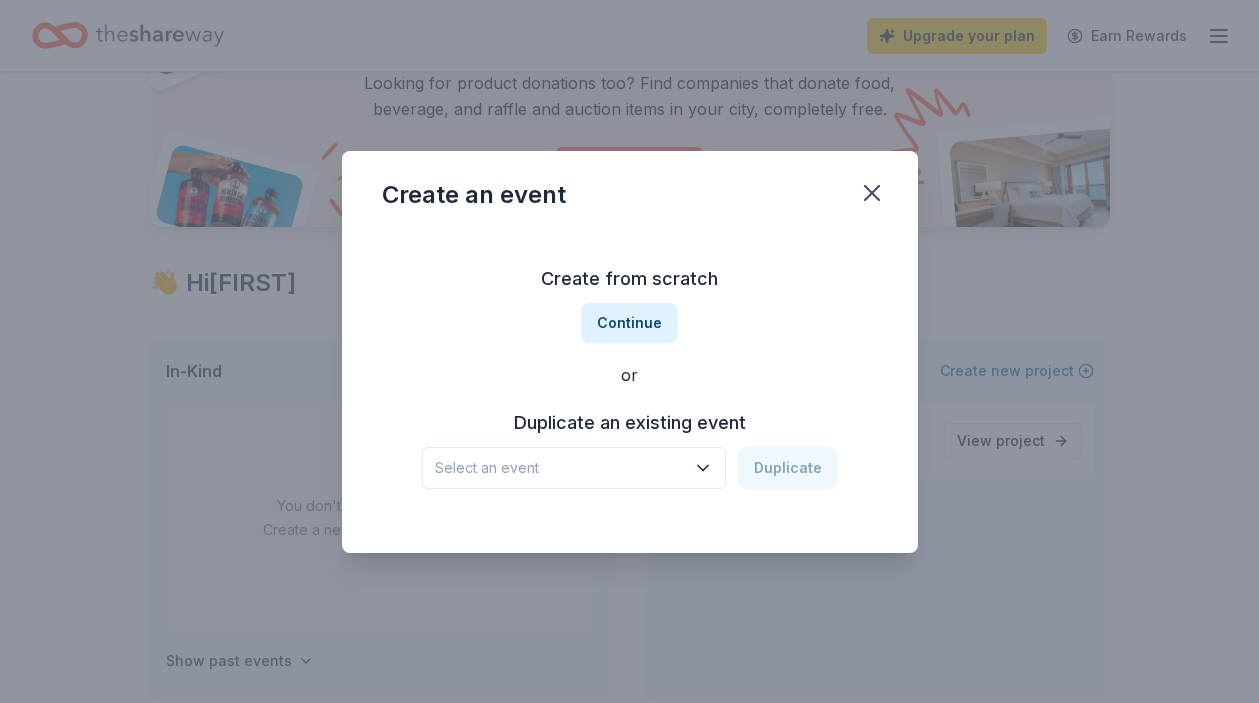 click 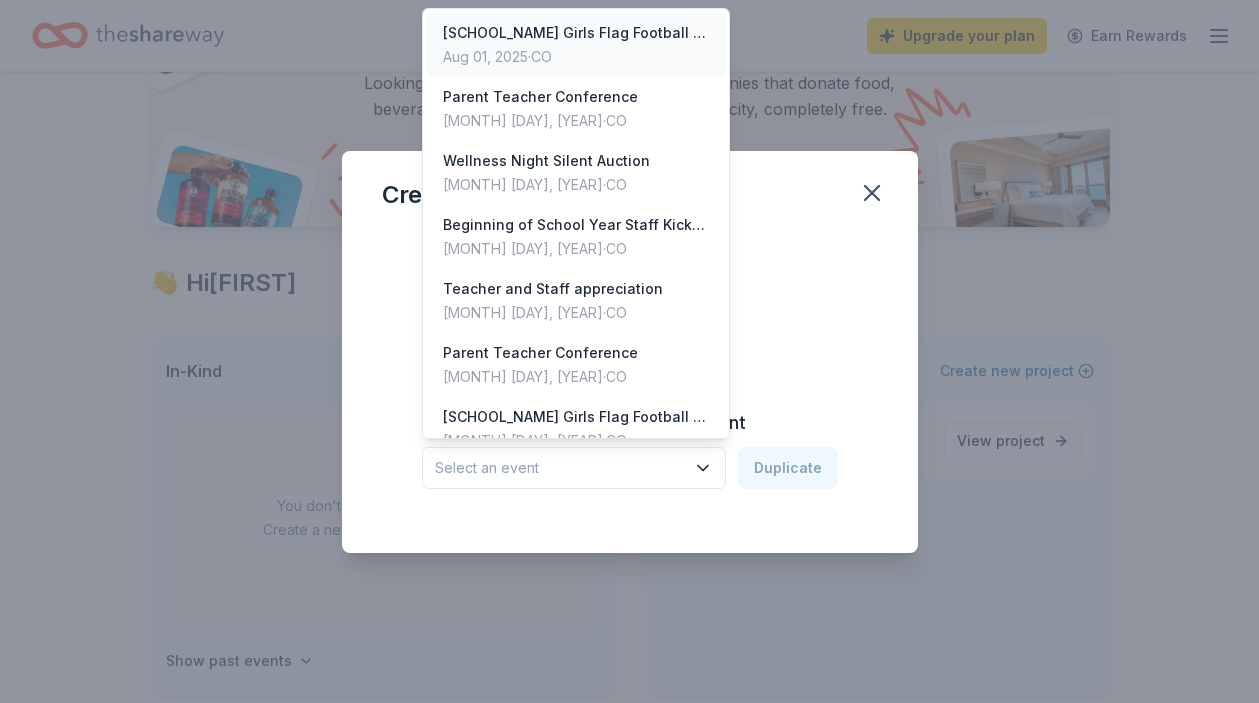 click on "[INSTITUTION] Girls Flag Football team dinners" at bounding box center [576, 33] 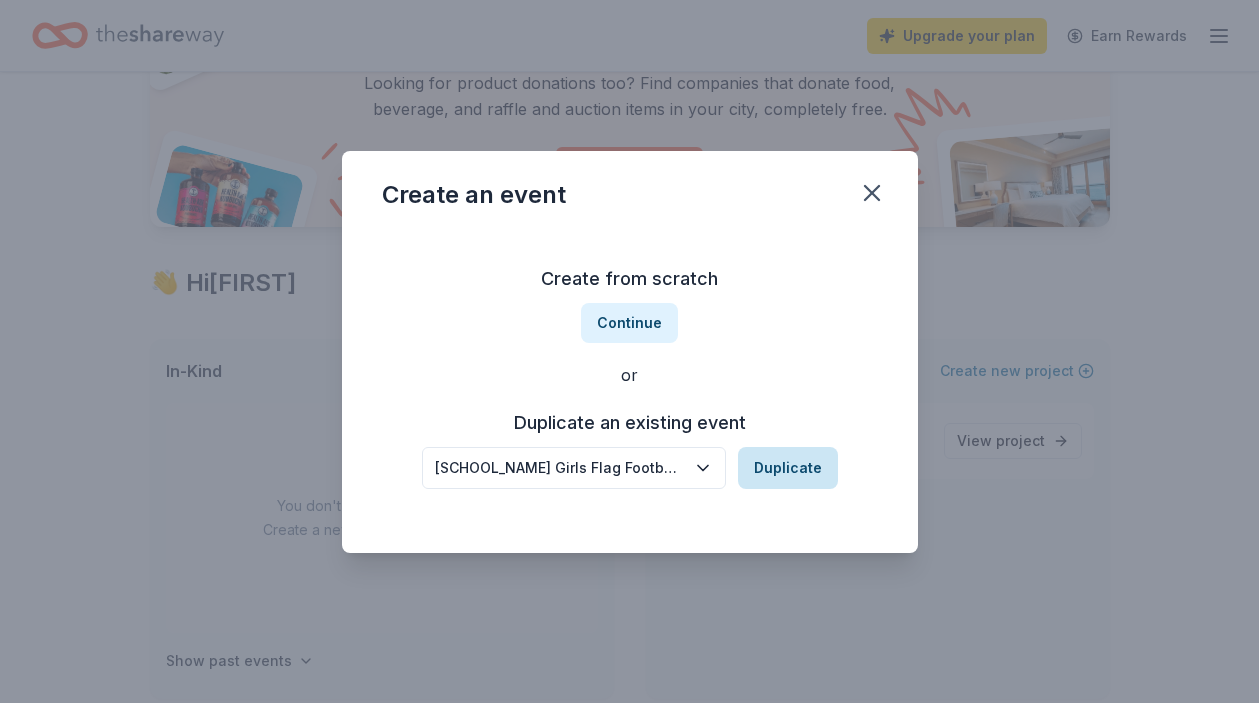 click on "Duplicate" at bounding box center [788, 468] 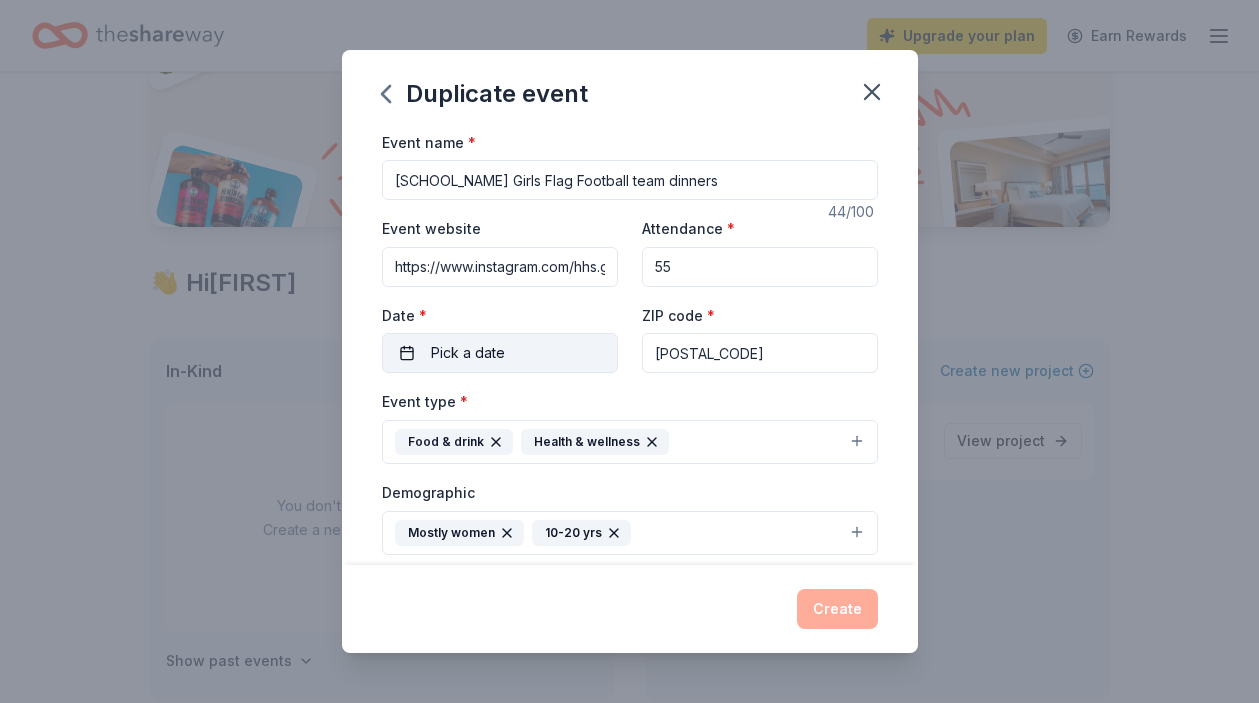 click on "Pick a date" at bounding box center (500, 353) 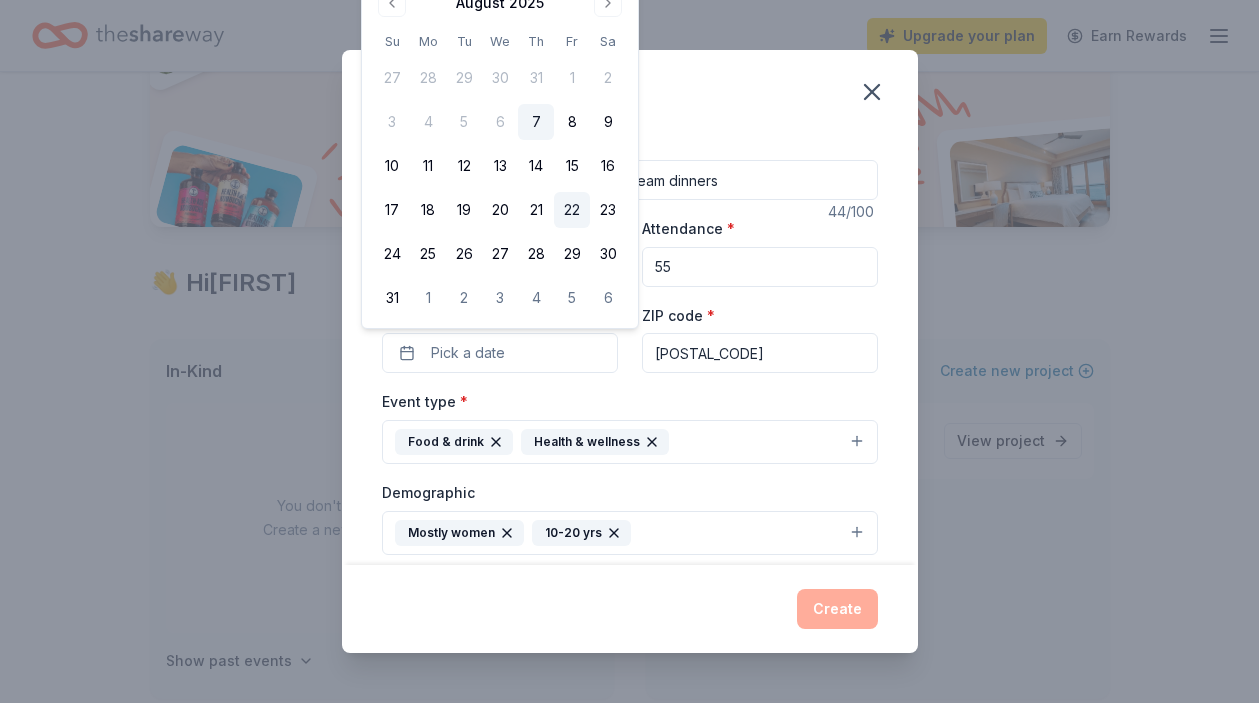 click on "22" at bounding box center (572, 210) 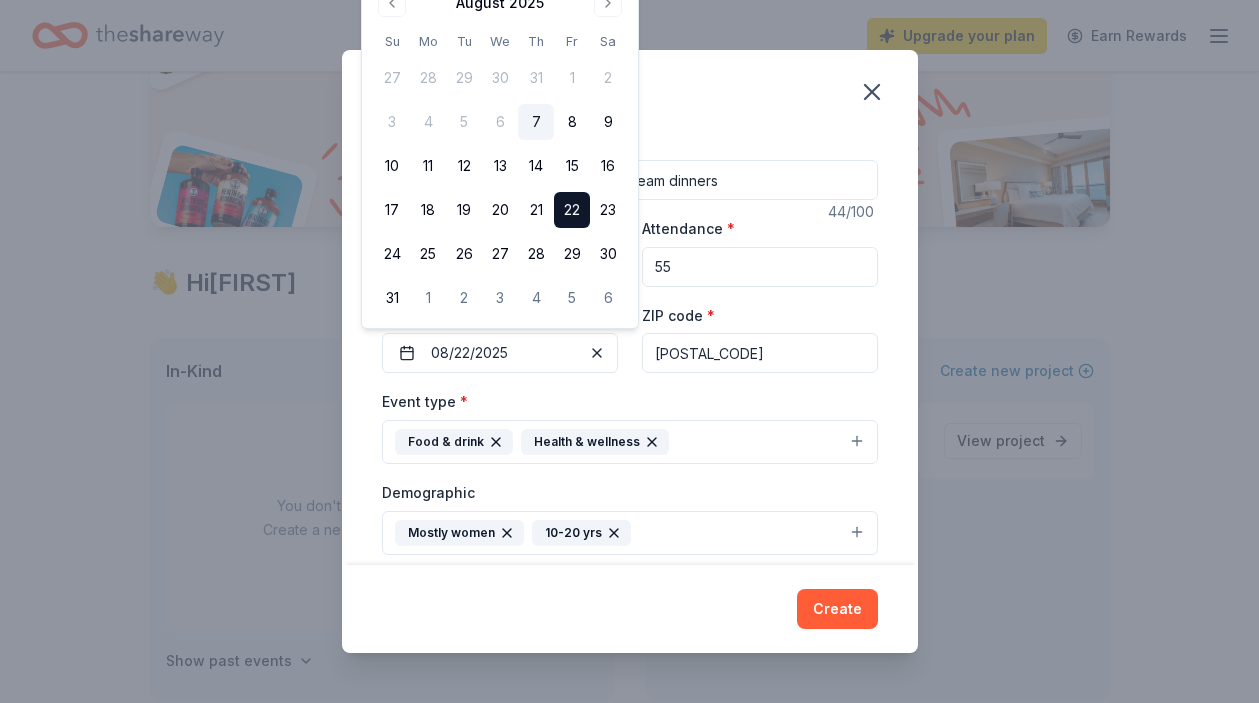 click on "Duplicate event" at bounding box center [630, 90] 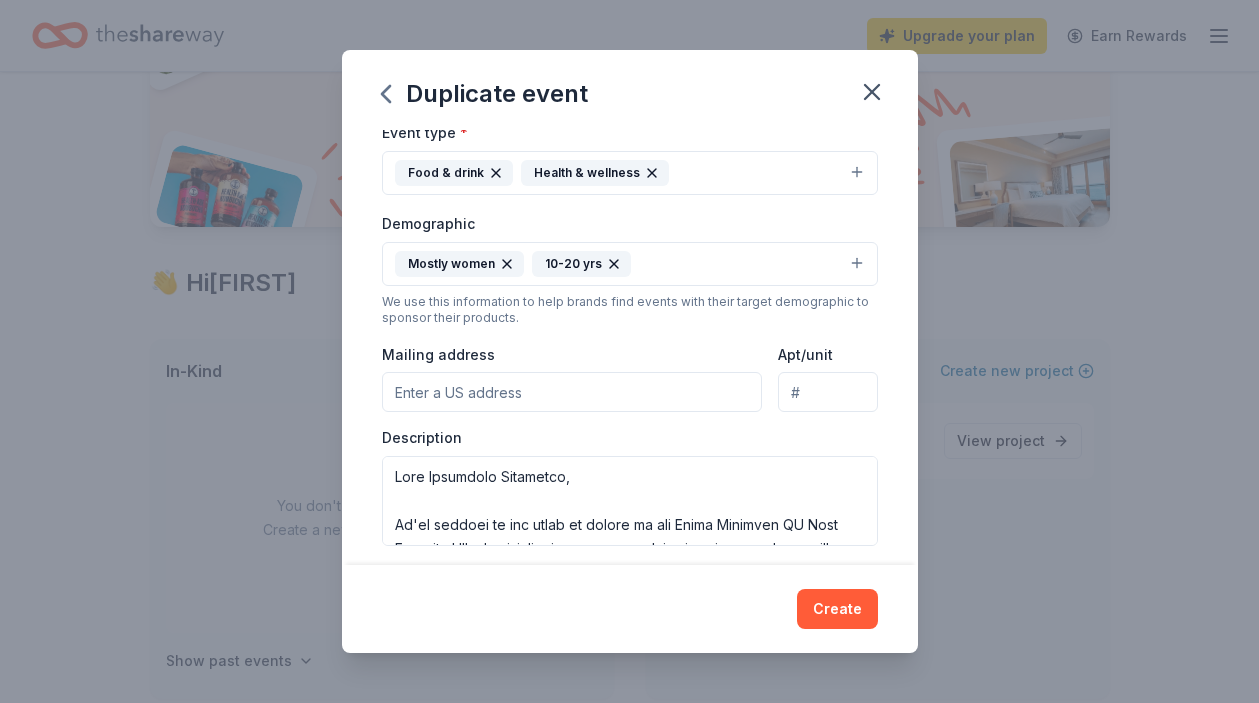scroll, scrollTop: 303, scrollLeft: 0, axis: vertical 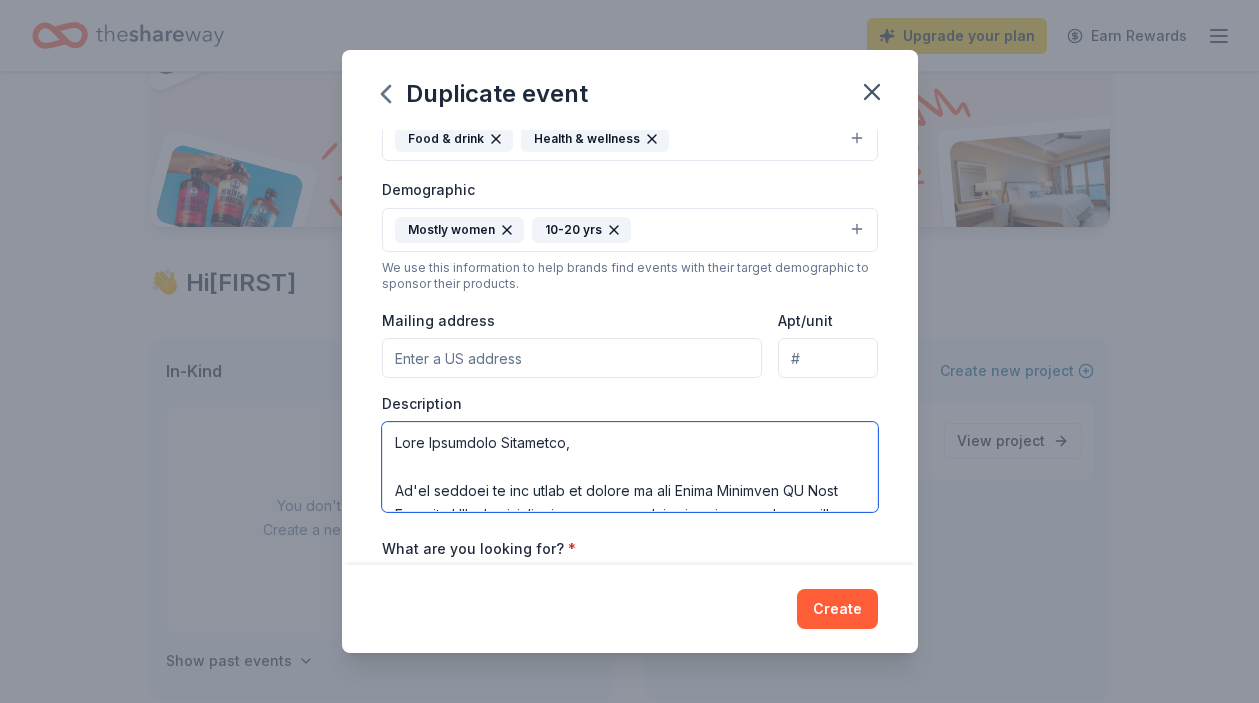 drag, startPoint x: 499, startPoint y: 499, endPoint x: 313, endPoint y: 208, distance: 345.36502 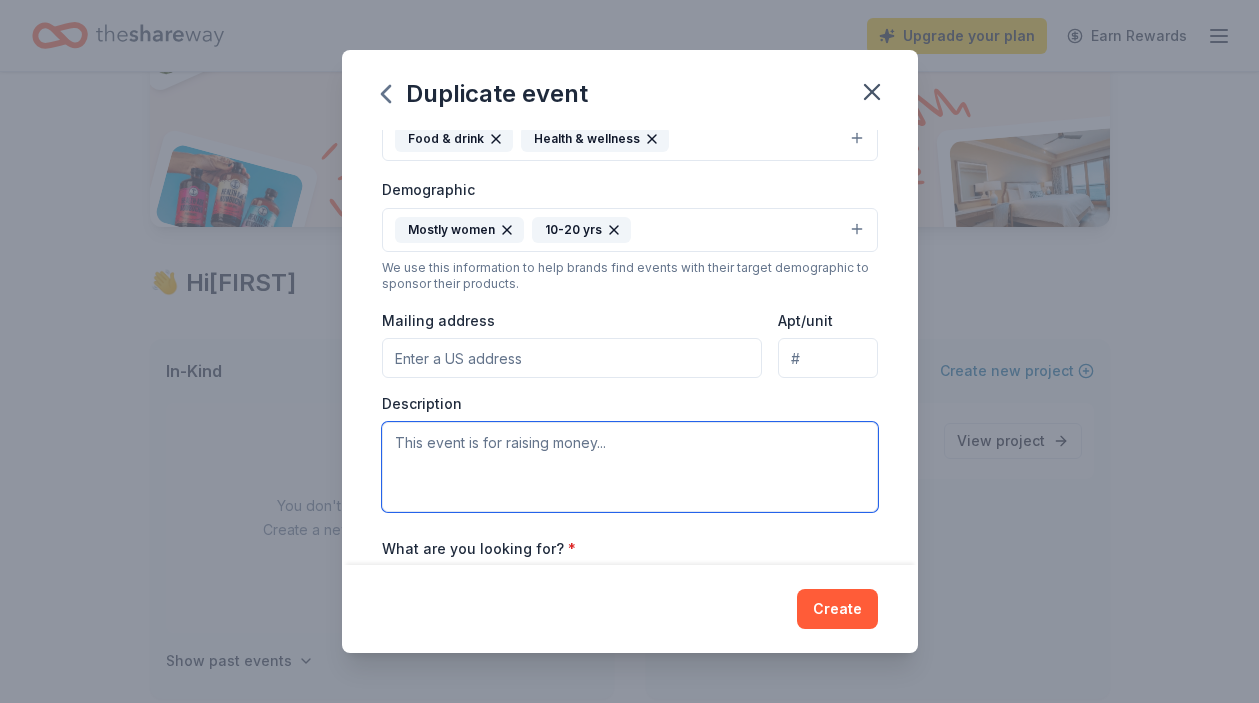 paste on "Dear [Donor Contact Name or "Community Supporter"],
I’m reaching out on behalf of the Heritage Girls Flag Football Team, a passionate and dedicated group of young athletes right here in our community. Our team is about more than just competition — it's about building confidence, encouraging sportsmanship, and teaching the value of teamwork.
One of the most meaningful ways we support these values is through our team dinners, held throughout the season. These gatherings are more than just meals — they’re a chance for players to bond off the field, share stories, celebrate achievements, and grow as a team in a relaxed, supportive setting.
To make these dinners possible, we rely on the generosity of local businesses and community members. We are currently seeking meal donations to support these events. Your contribution would go directly toward nourishing and uplifting our athletes, reinforcing the spirit of community, and showing support for young women in sports.
Ways you can support include:
Donating a prep..." 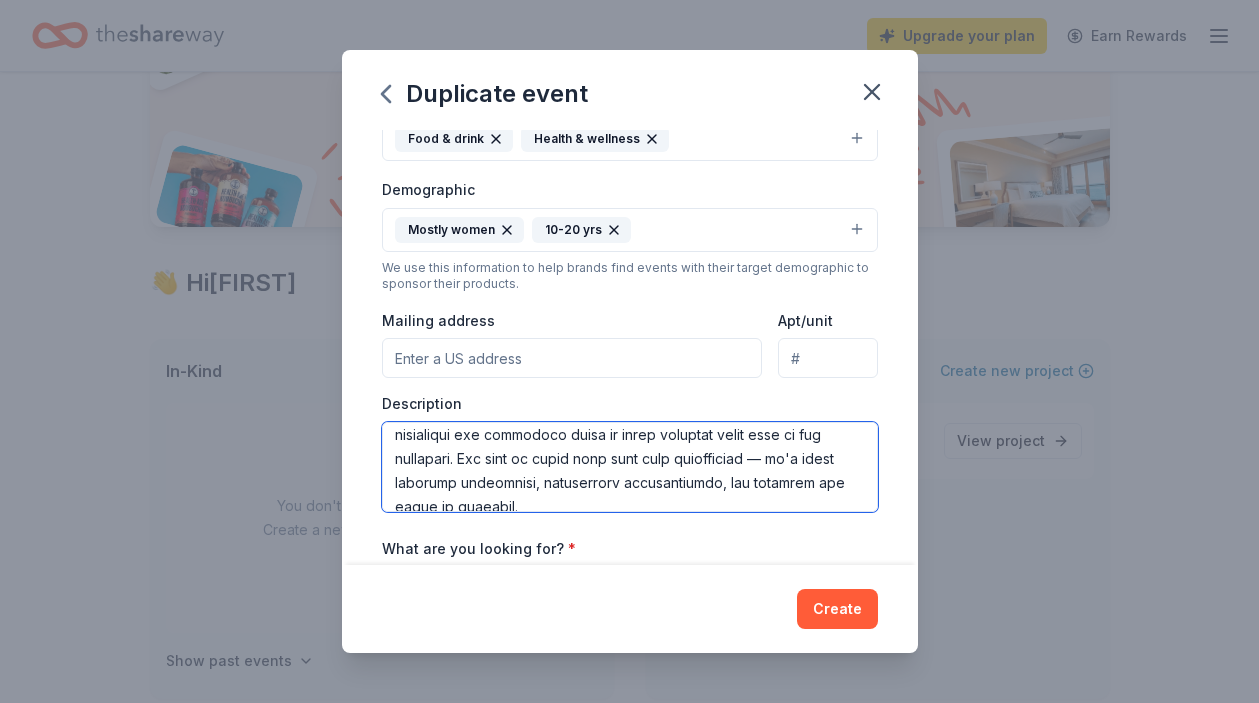 scroll, scrollTop: 0, scrollLeft: 0, axis: both 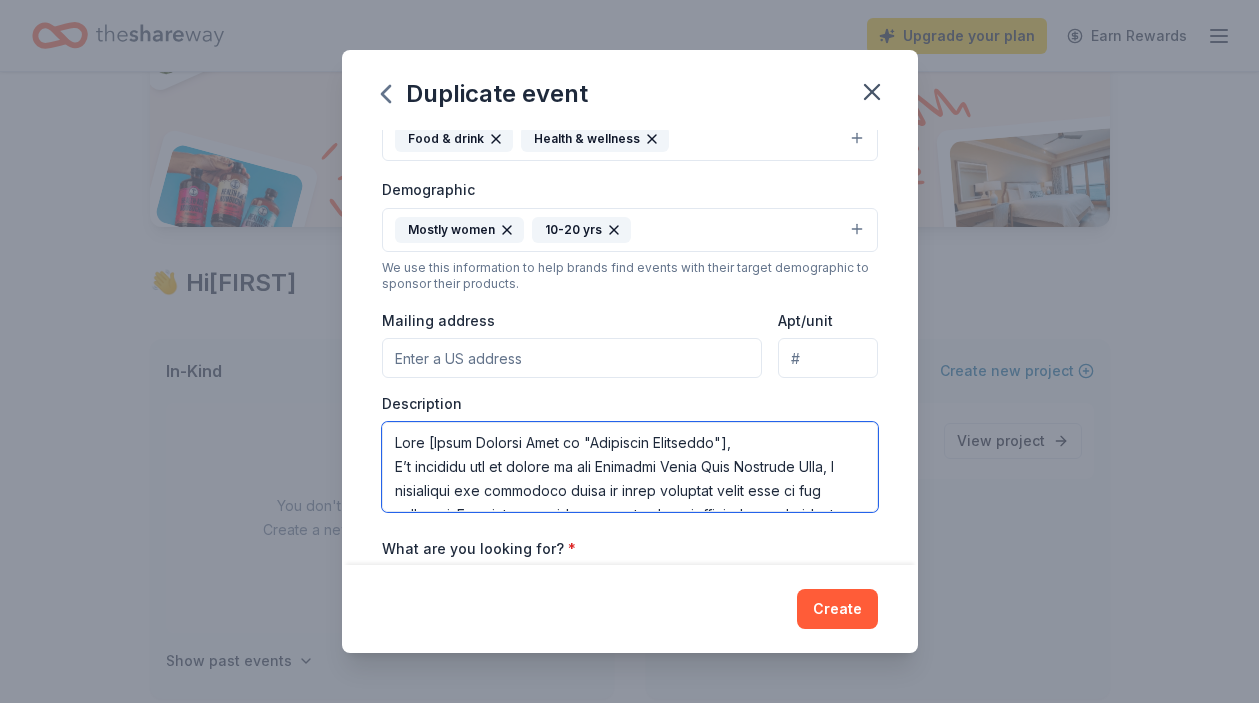 drag, startPoint x: 759, startPoint y: 442, endPoint x: 431, endPoint y: 449, distance: 328.07468 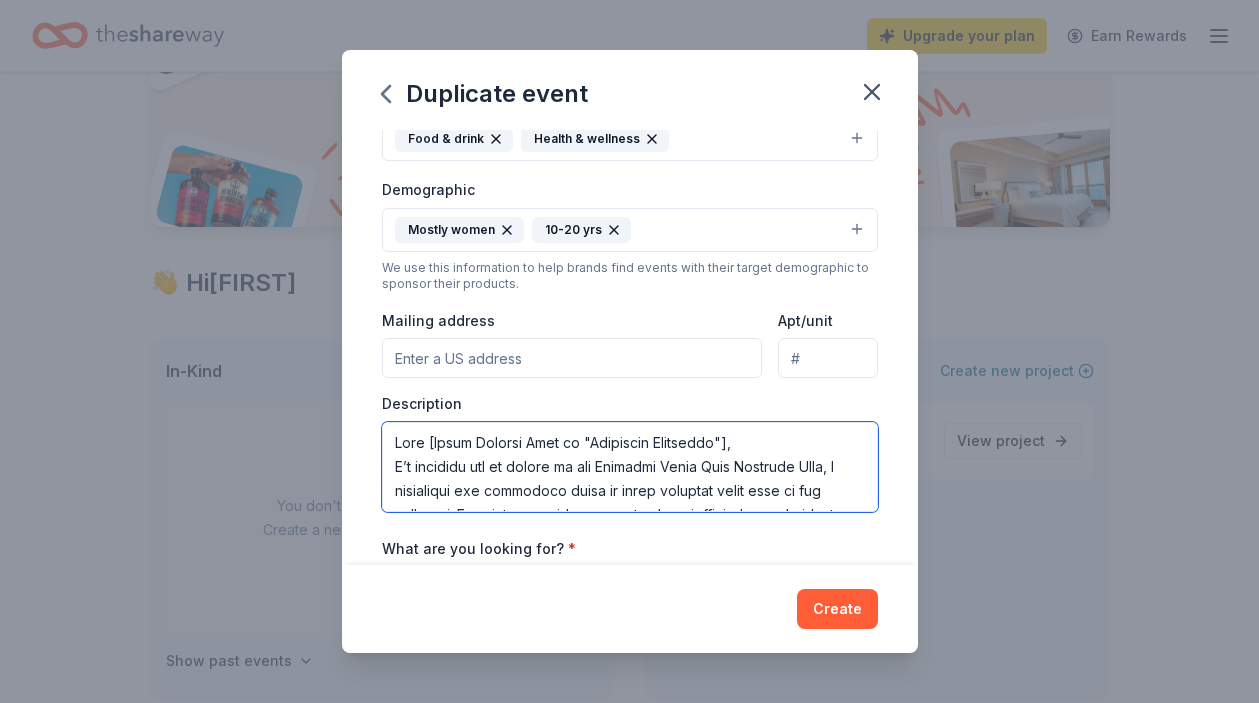 click at bounding box center (630, 467) 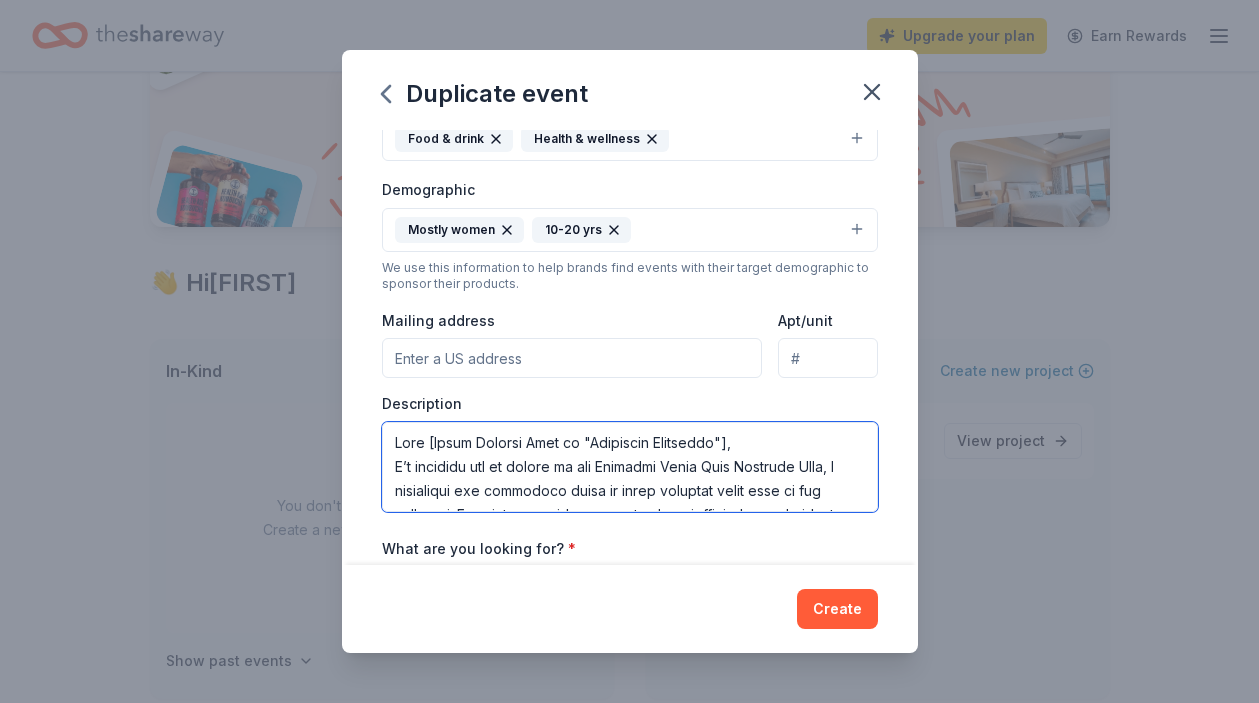 drag, startPoint x: 602, startPoint y: 441, endPoint x: 434, endPoint y: 451, distance: 168.29736 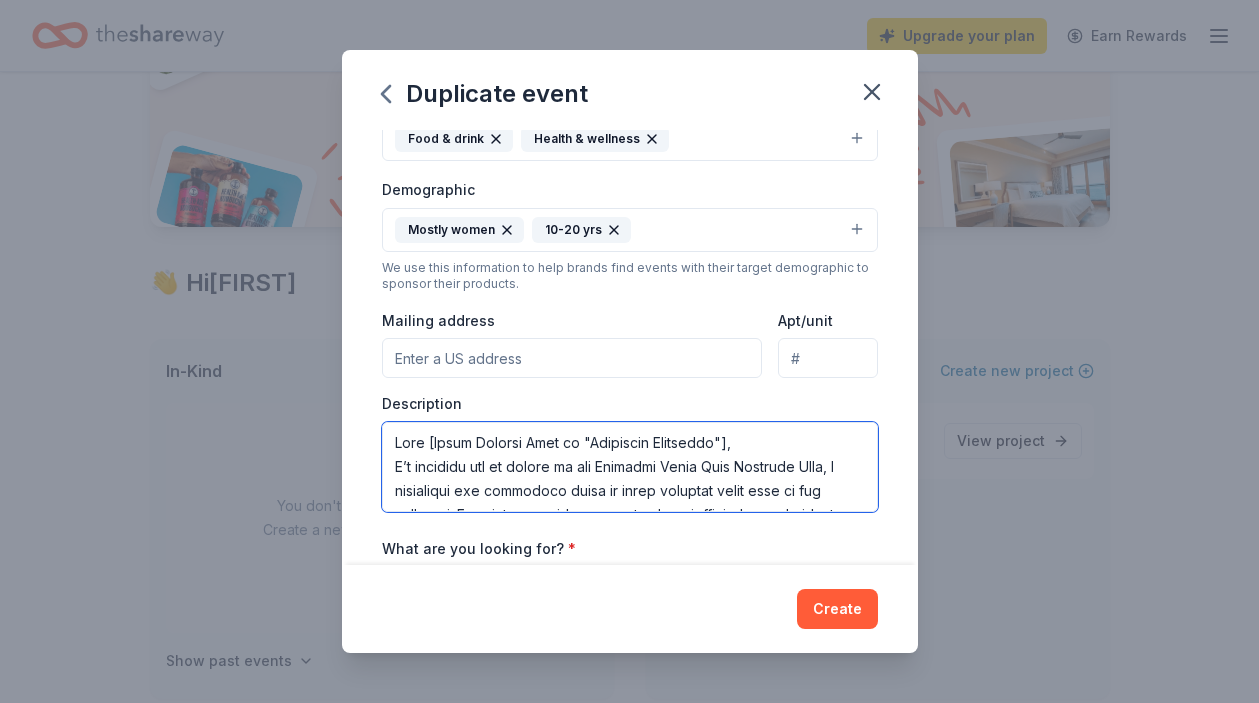 click at bounding box center (630, 467) 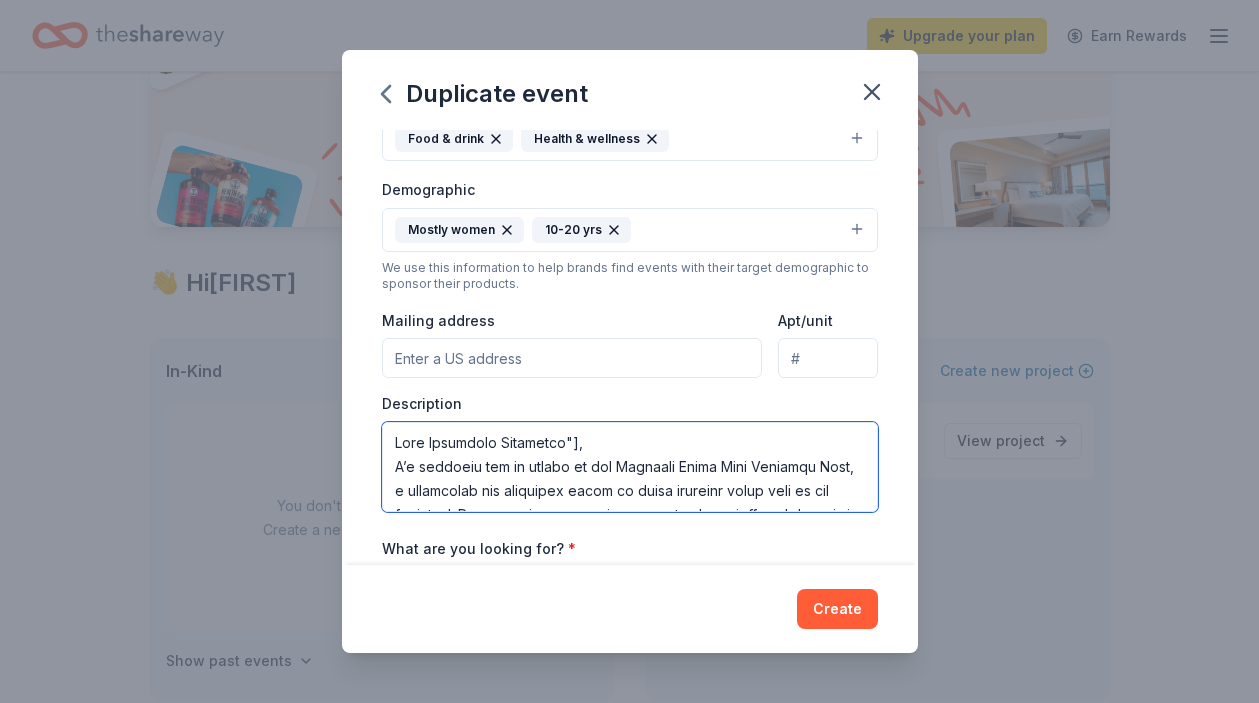 click at bounding box center [630, 467] 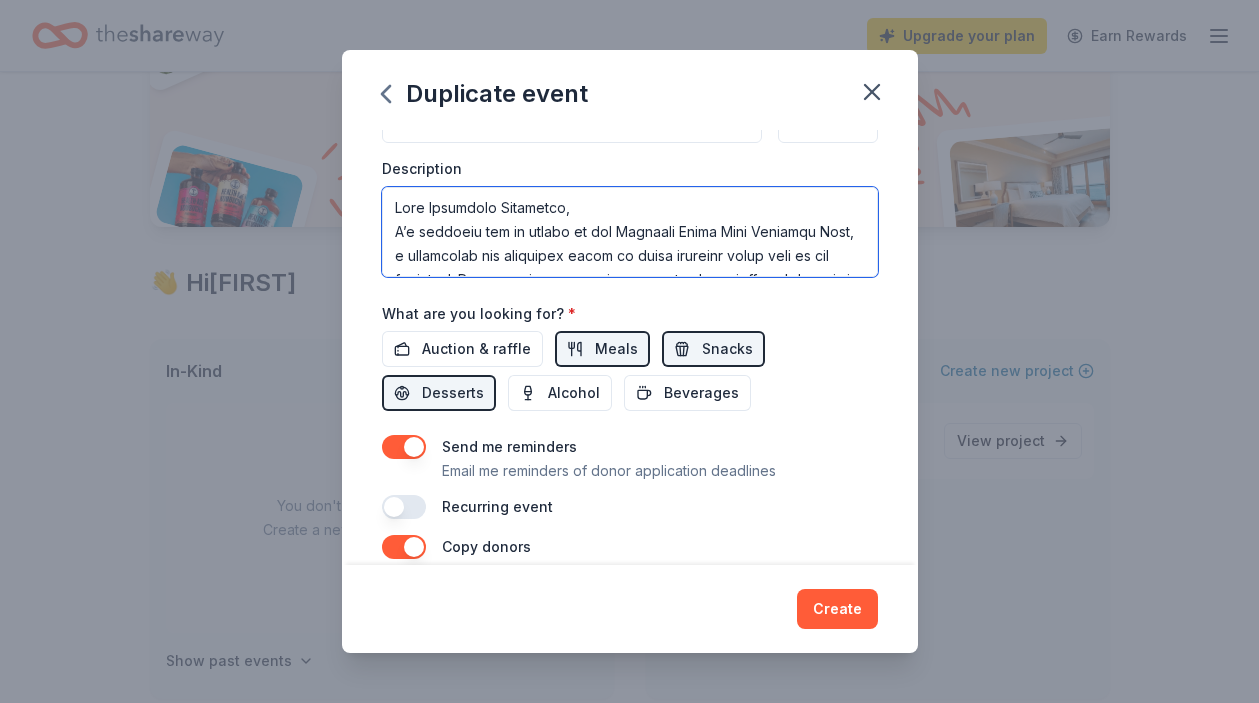 scroll, scrollTop: 720, scrollLeft: 0, axis: vertical 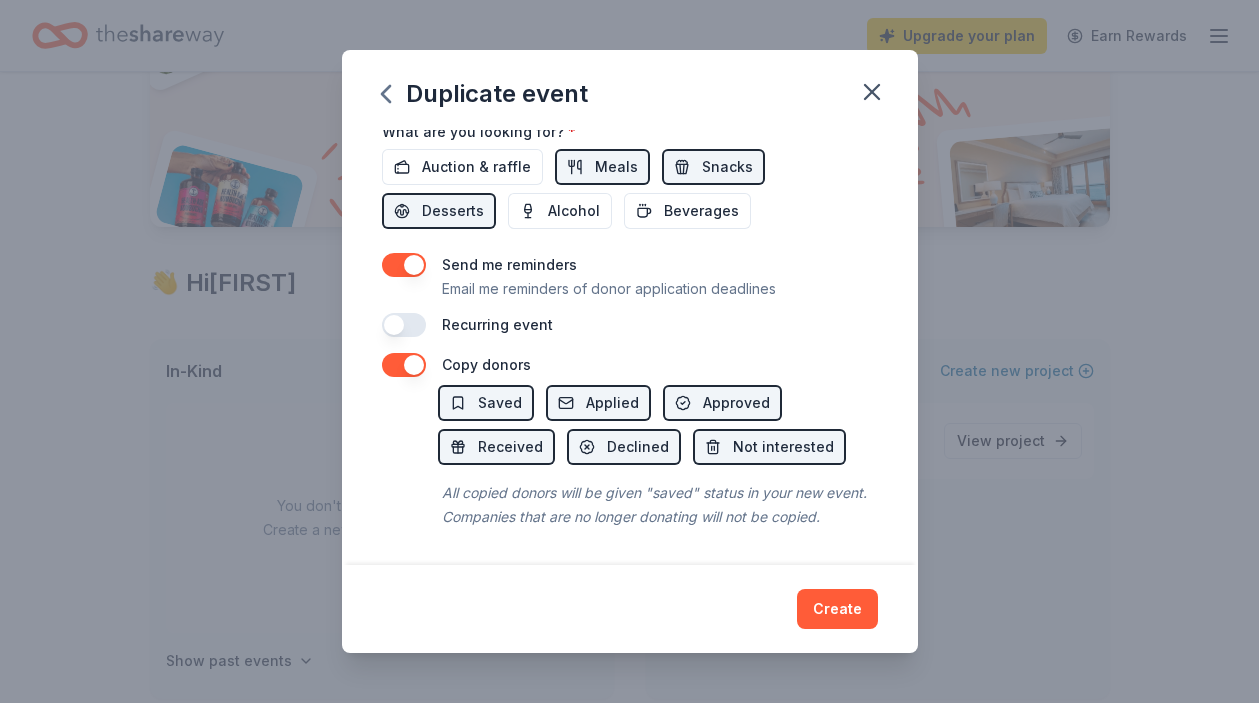 type on "Dear Community Supporter,
I’m reaching out on behalf of the Heritage Girls Flag Football Team, a passionate and dedicated group of young athletes right here in our community. Our team is about more than just competition — it's about building confidence, encouraging sportsmanship, and teaching the value of teamwork.
One of the most meaningful ways we support these values is through our team dinners, held throughout the season. These gatherings are more than just meals — they’re a chance for players to bond off the field, share stories, celebrate achievements, and grow as a team in a relaxed, supportive setting.
To make these dinners possible, we rely on the generosity of local businesses and community members. We are currently seeking meal donations to support these events. Your contribution would go directly toward nourishing and uplifting our athletes, reinforcing the spirit of community, and showing support for young women in sports.
Ways you can support include:
Donating a prepared meal for a specific d..." 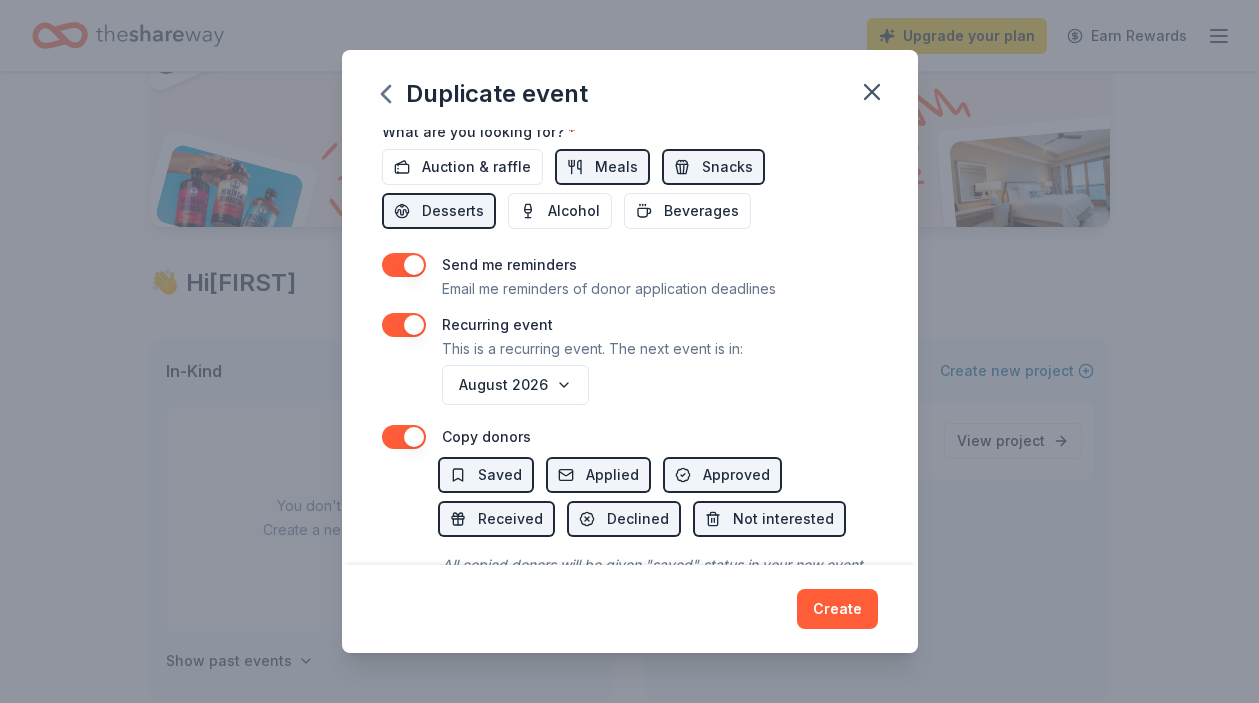 click at bounding box center [404, 325] 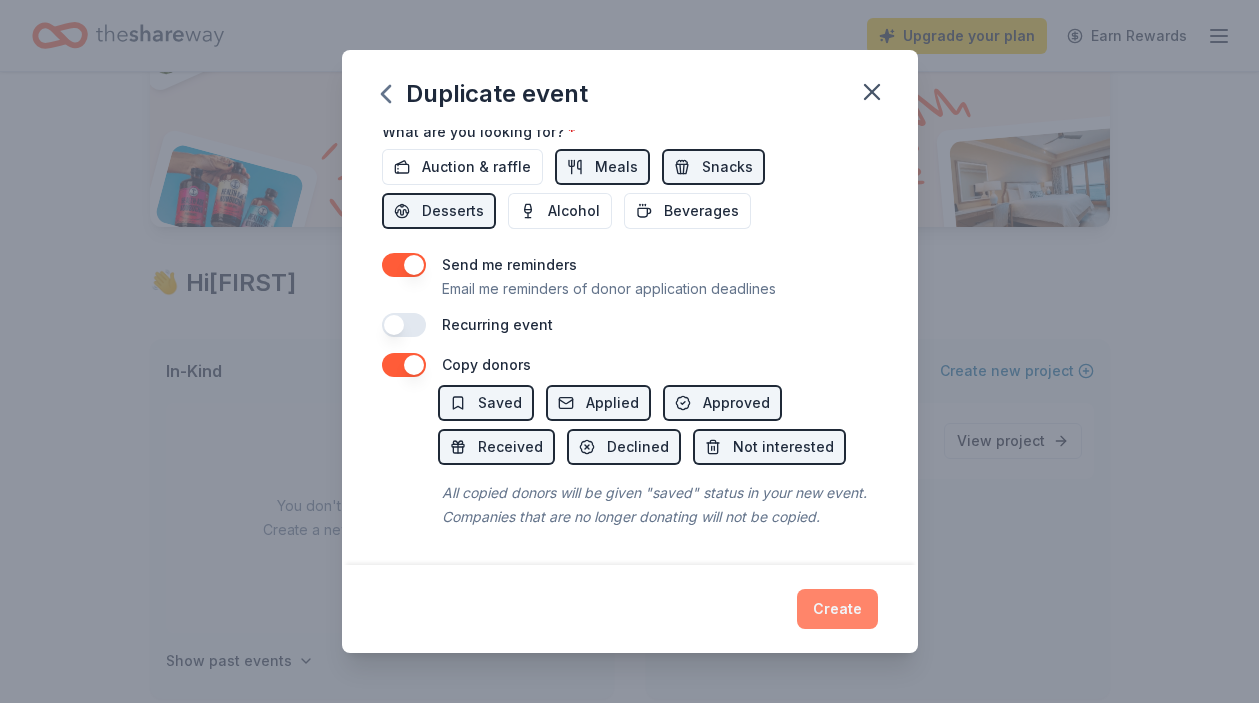 click on "Create" at bounding box center [837, 609] 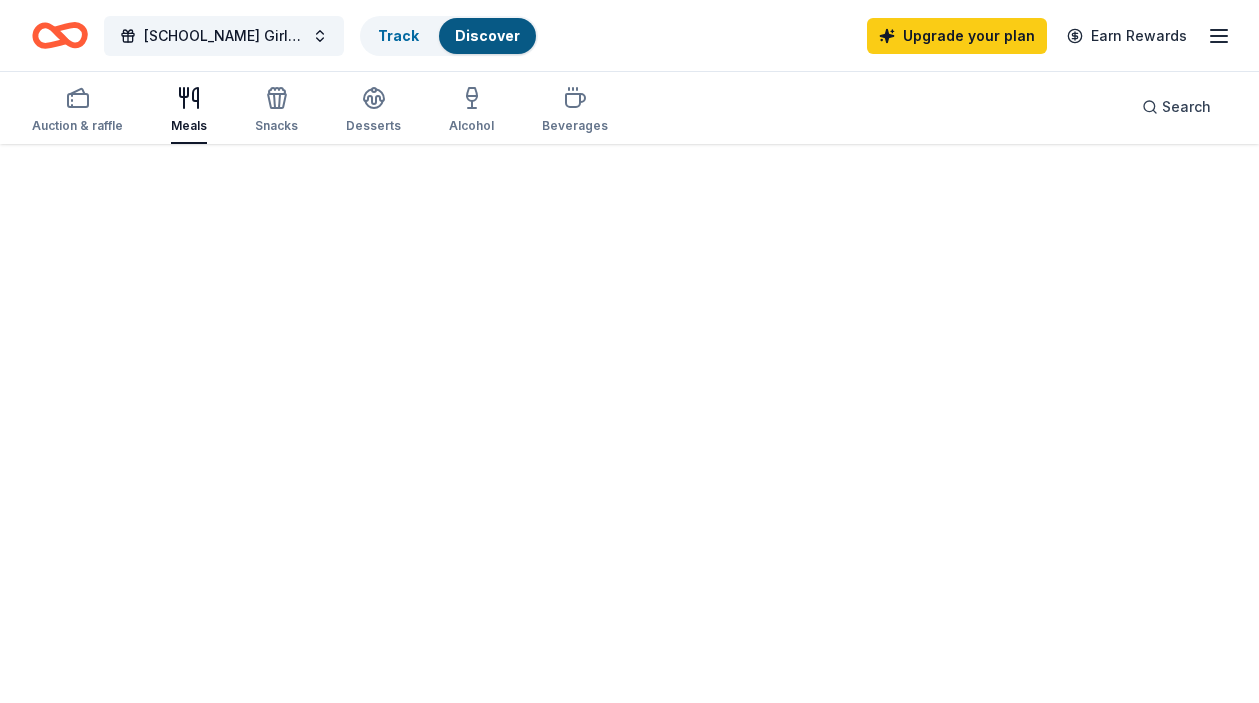 scroll, scrollTop: 0, scrollLeft: 0, axis: both 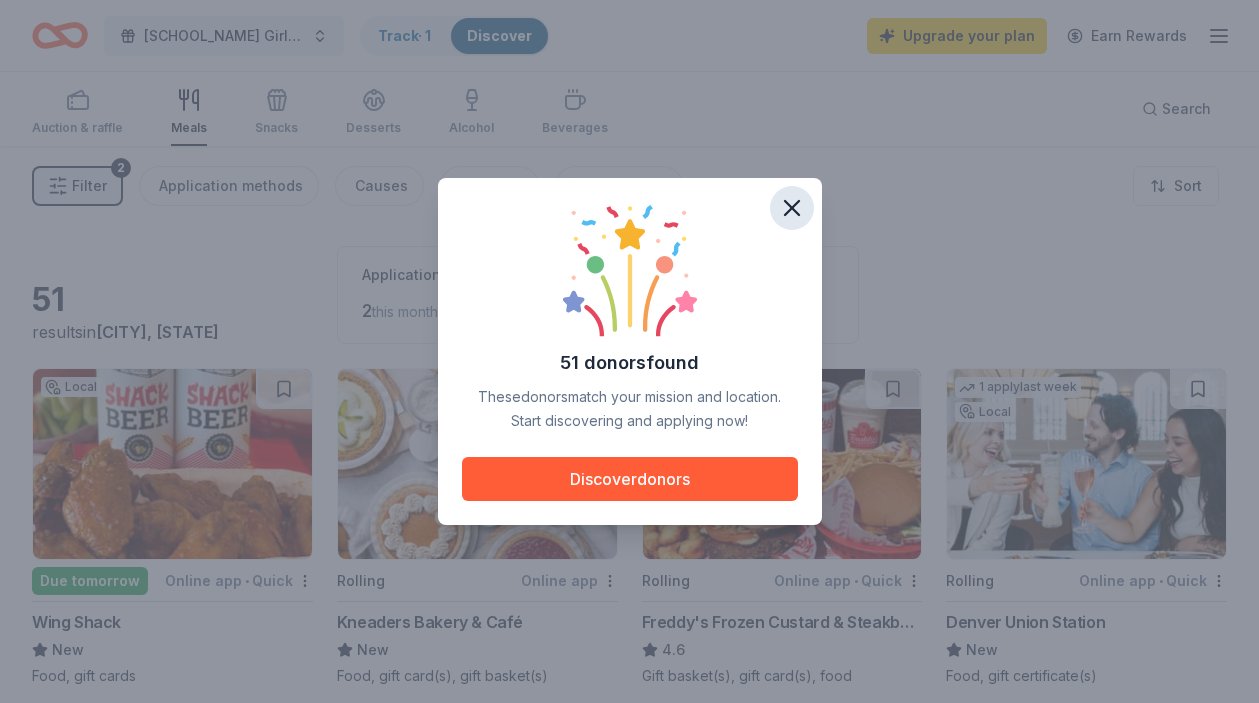 click 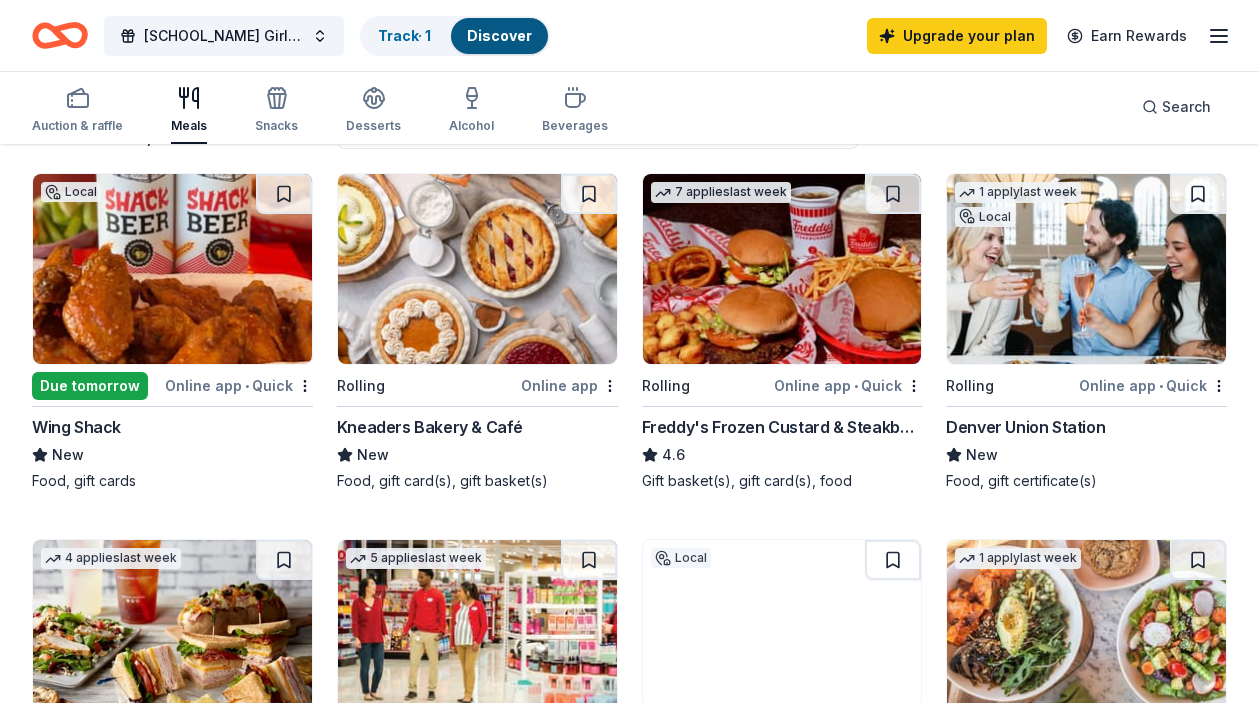 scroll, scrollTop: 201, scrollLeft: 0, axis: vertical 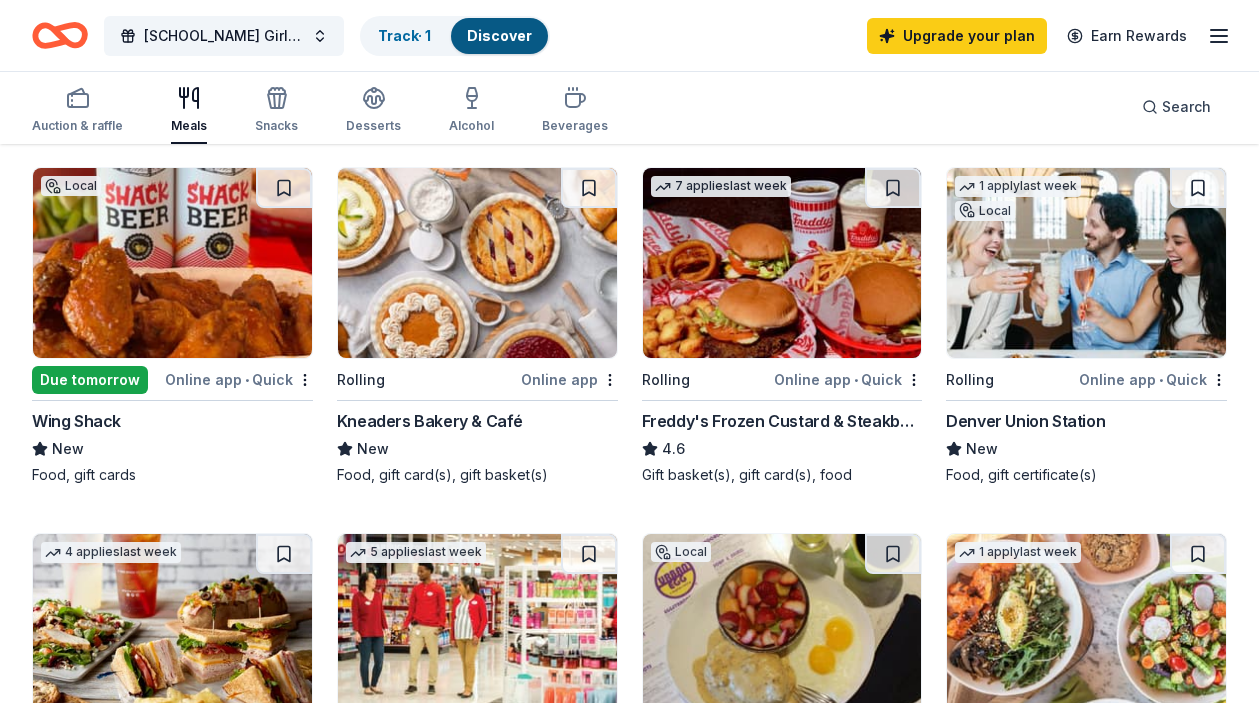 click at bounding box center (172, 263) 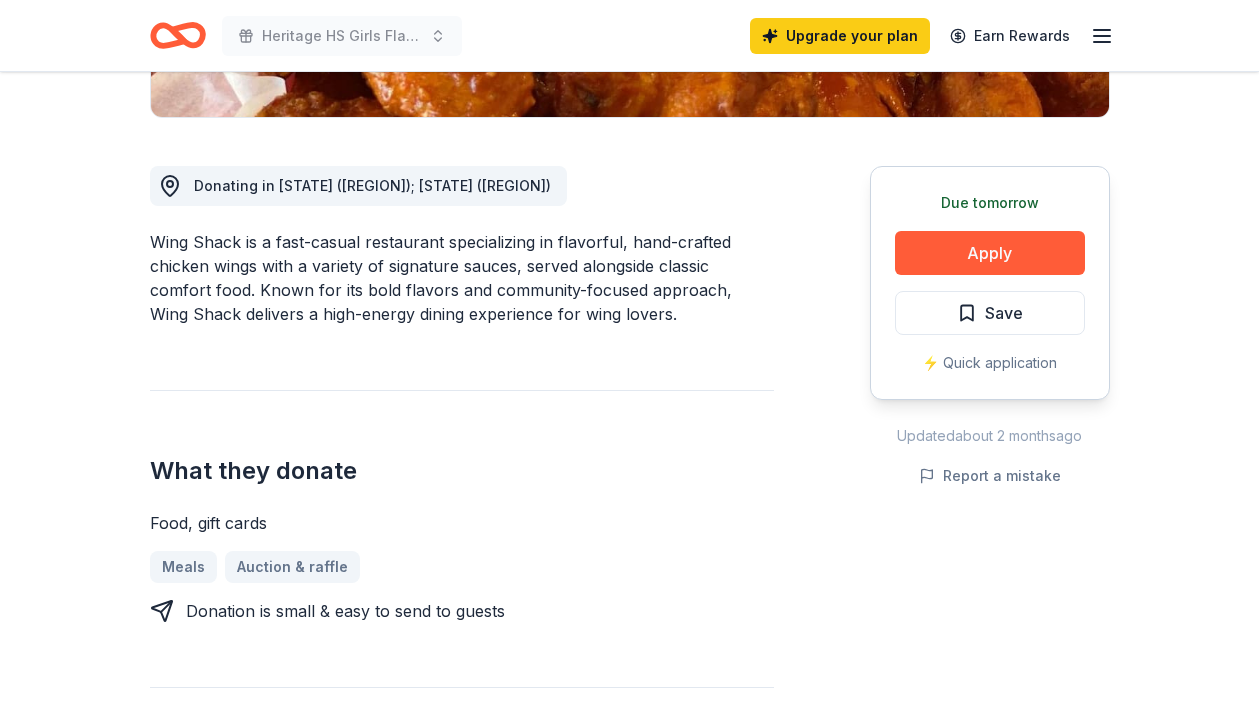 scroll, scrollTop: 492, scrollLeft: 0, axis: vertical 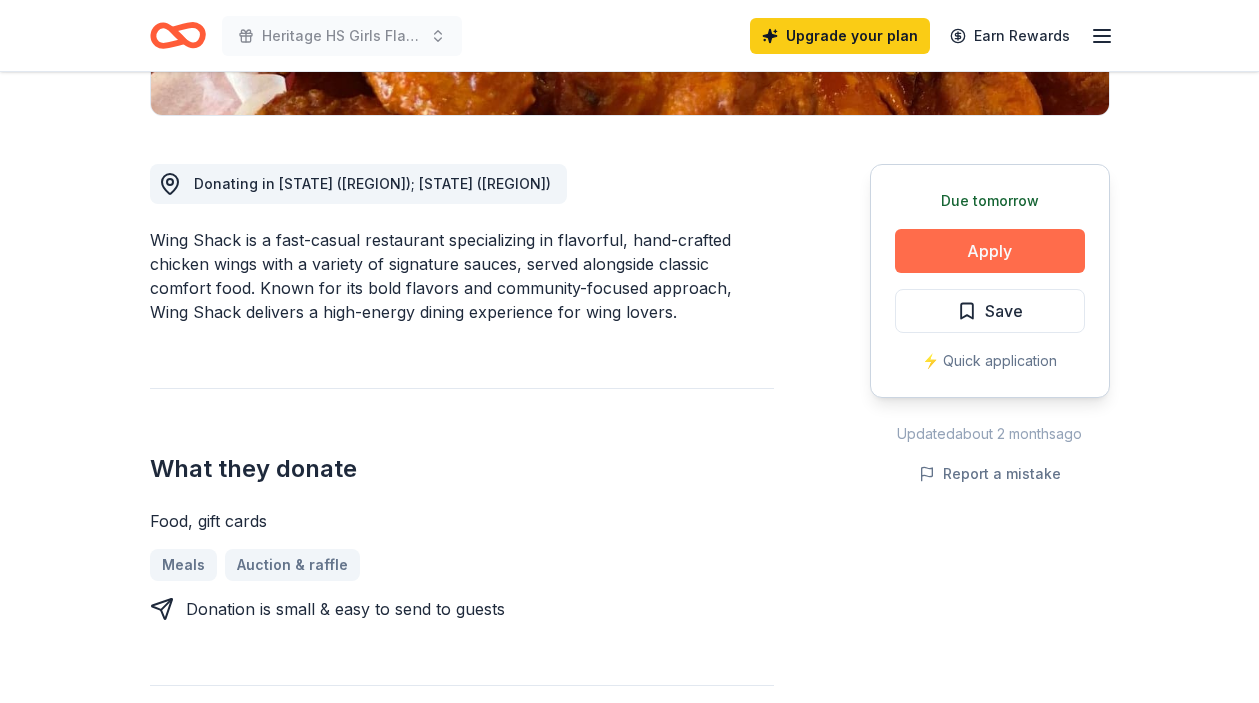 click on "Apply" at bounding box center (990, 251) 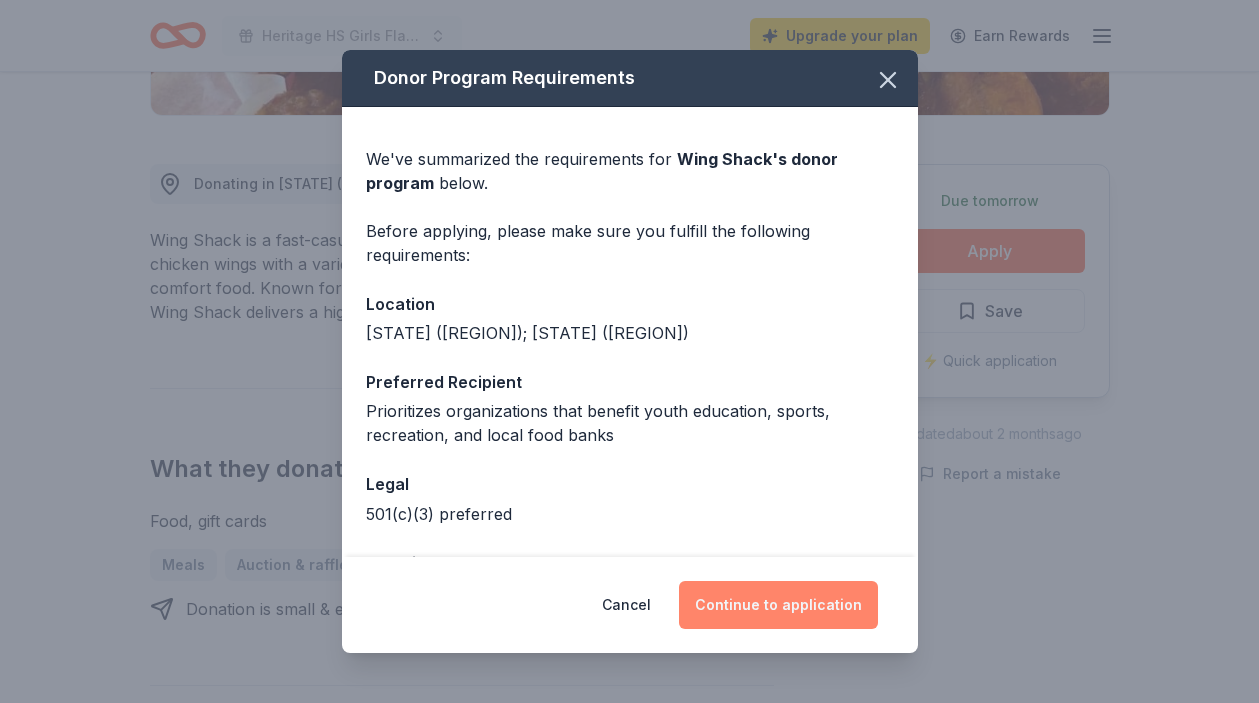 click on "Continue to application" at bounding box center (778, 605) 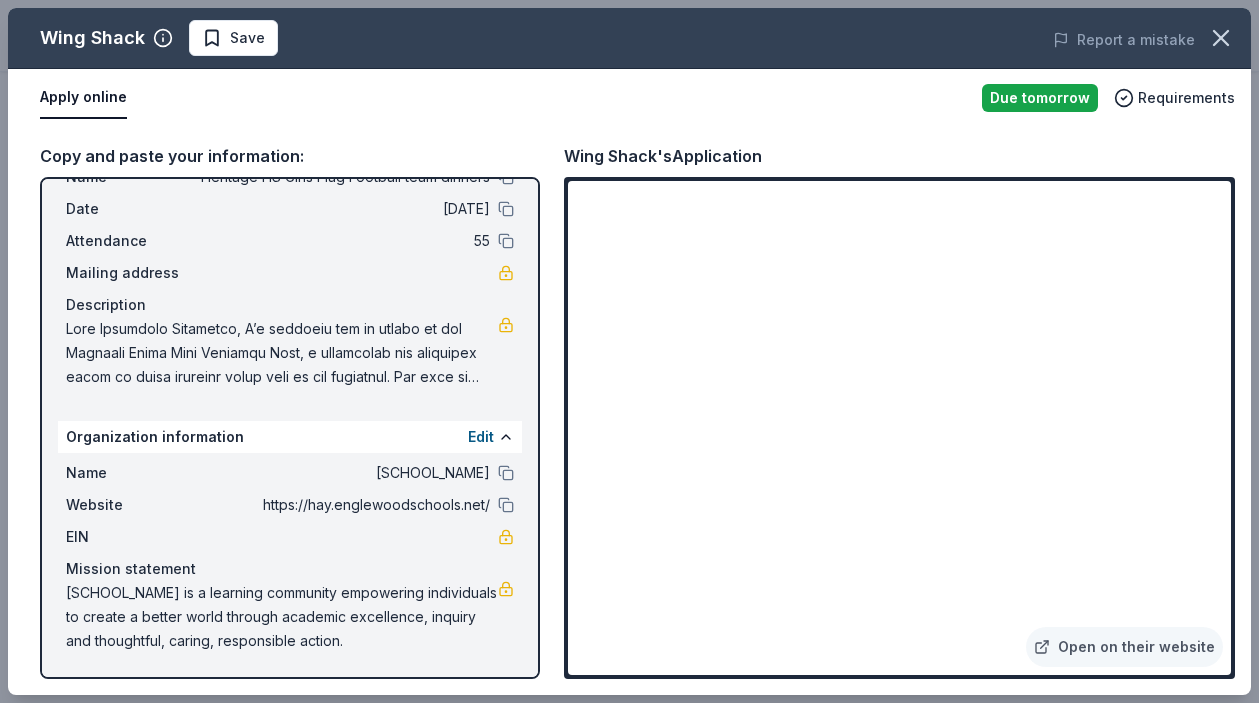 scroll, scrollTop: 0, scrollLeft: 0, axis: both 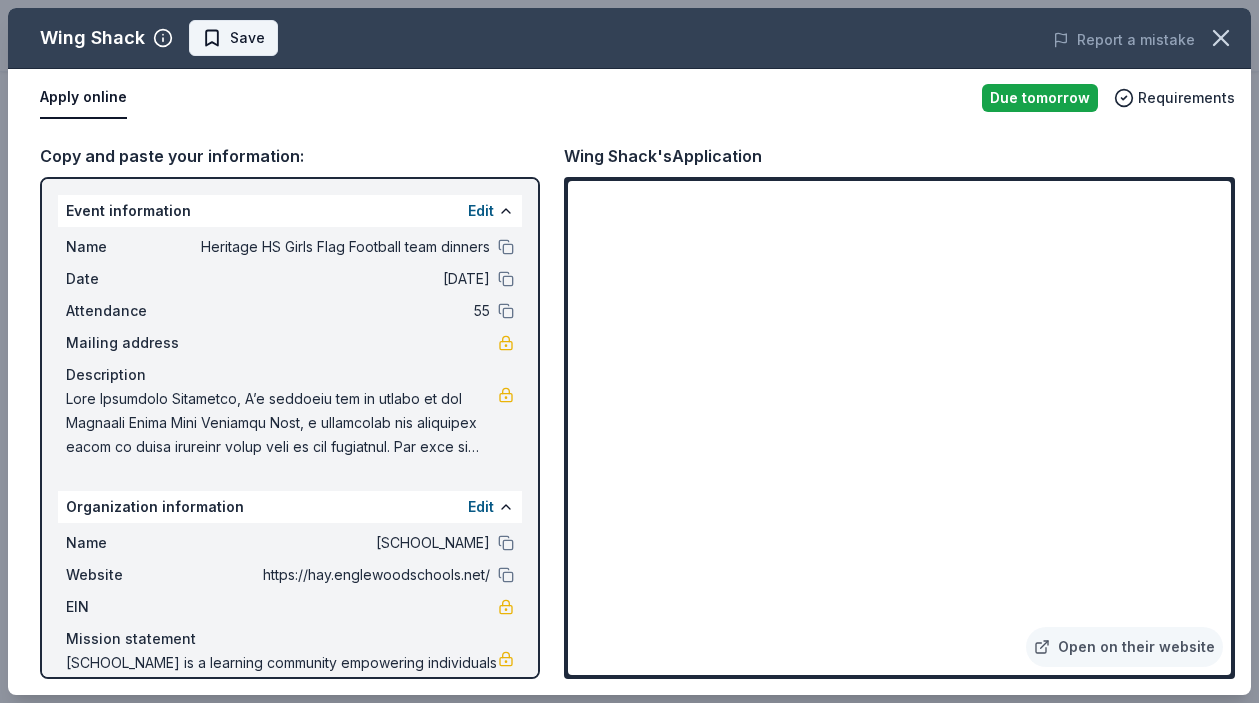 click on "Save" at bounding box center (247, 38) 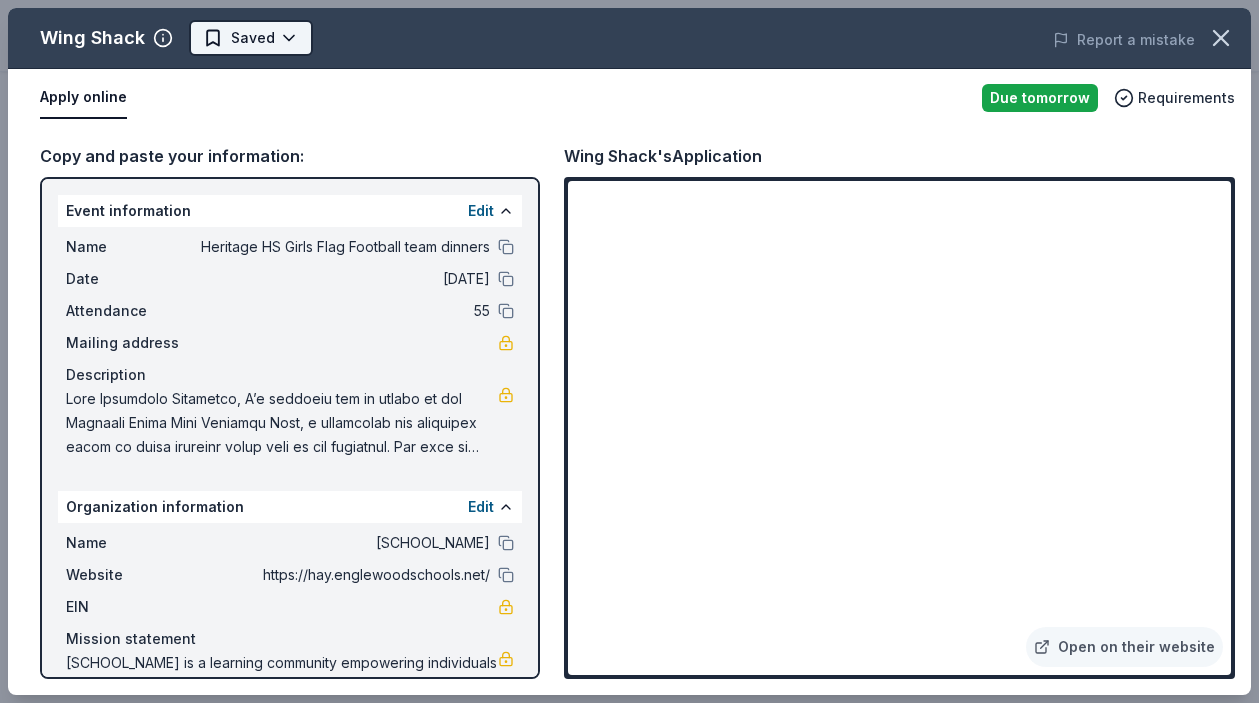 click on "Heritage HS Girls Flag Football team dinners Upgrade your plan Earn Rewards Due tomorrow Share Wing Shack New Share Donating in CO (Northern Colorado); WY (Southern Wyoming) Wing Shack is a fast-casual restaurant specializing in flavorful, hand-crafted chicken wings with a variety of signature sauces, served alongside classic comfort food. Known for its bold flavors and community-focused approach, Wing Shack delivers a high-energy dining experience for wing lovers. What they donate Food, gift cards Meals Auction & raffle Donation is small & easy to send to guests Who they donate to  Preferred Prioritizes organizations that benefit youth education, sports, recreation, and local food banks Children Education Poverty & Hunger Wellness & Fitness 501(c)(3) preferred Start free Pro trial to view approval rates and average donation values Due tomorrow Apply Saved ⚡️ Quick application Updated  about 2 months  ago Report a mistake New Be the first to review this company! Leave a review Similar donors Rolling New 3" at bounding box center [629, -141] 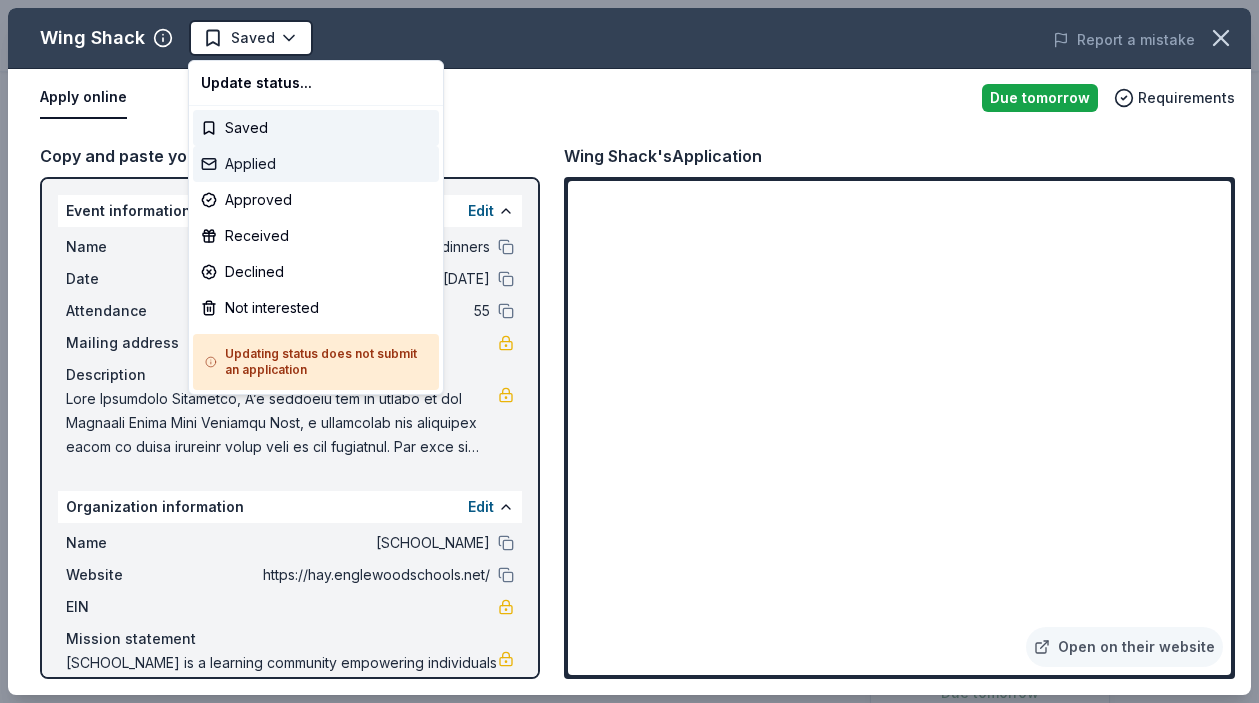 click on "Applied" at bounding box center (316, 164) 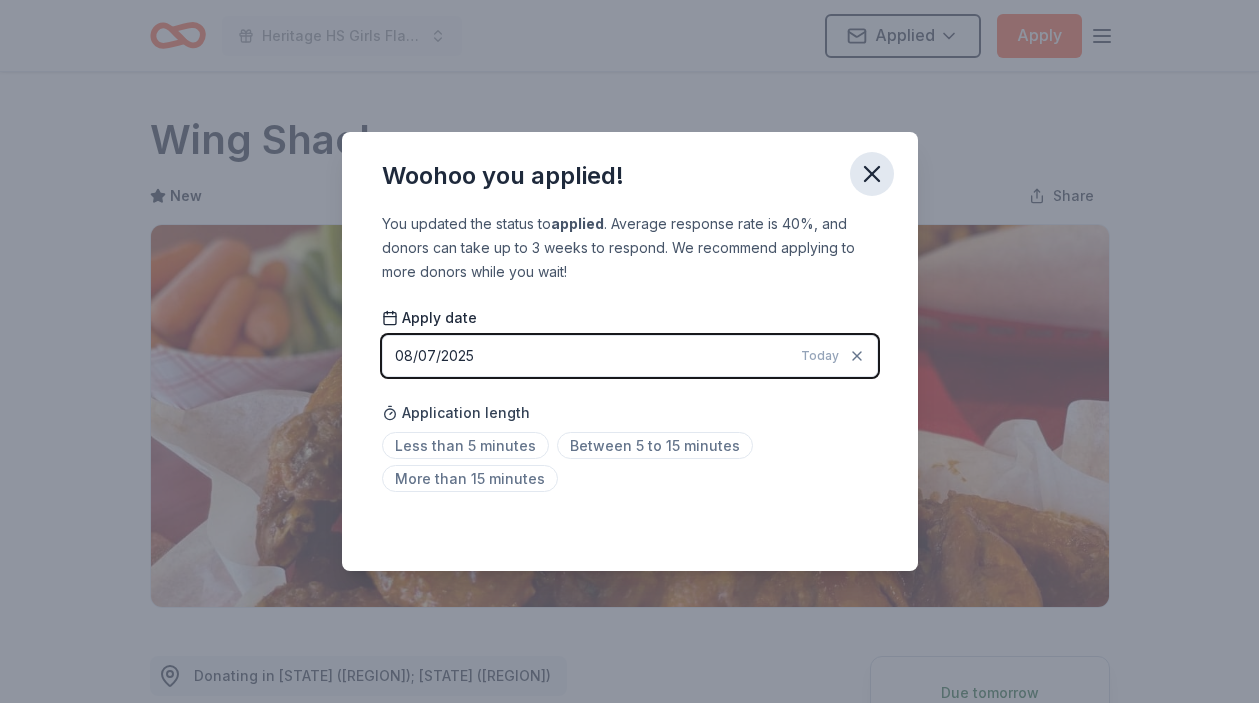 click 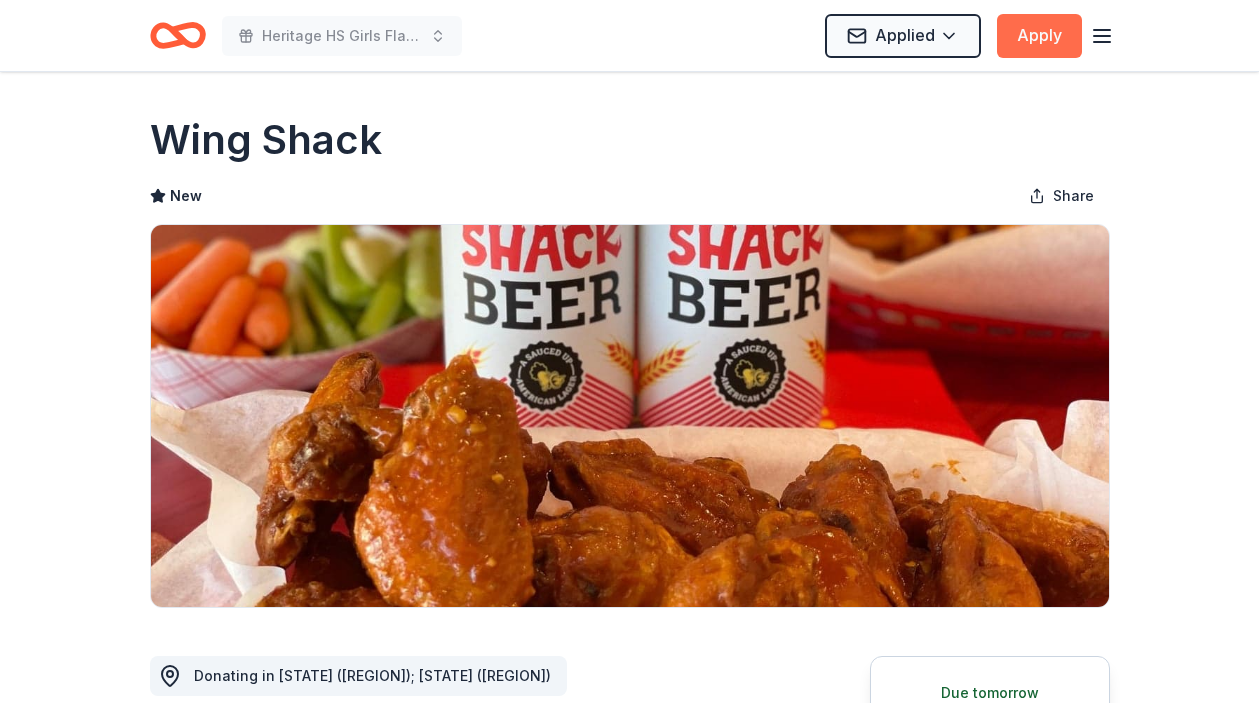 click on "Apply" at bounding box center [1039, 36] 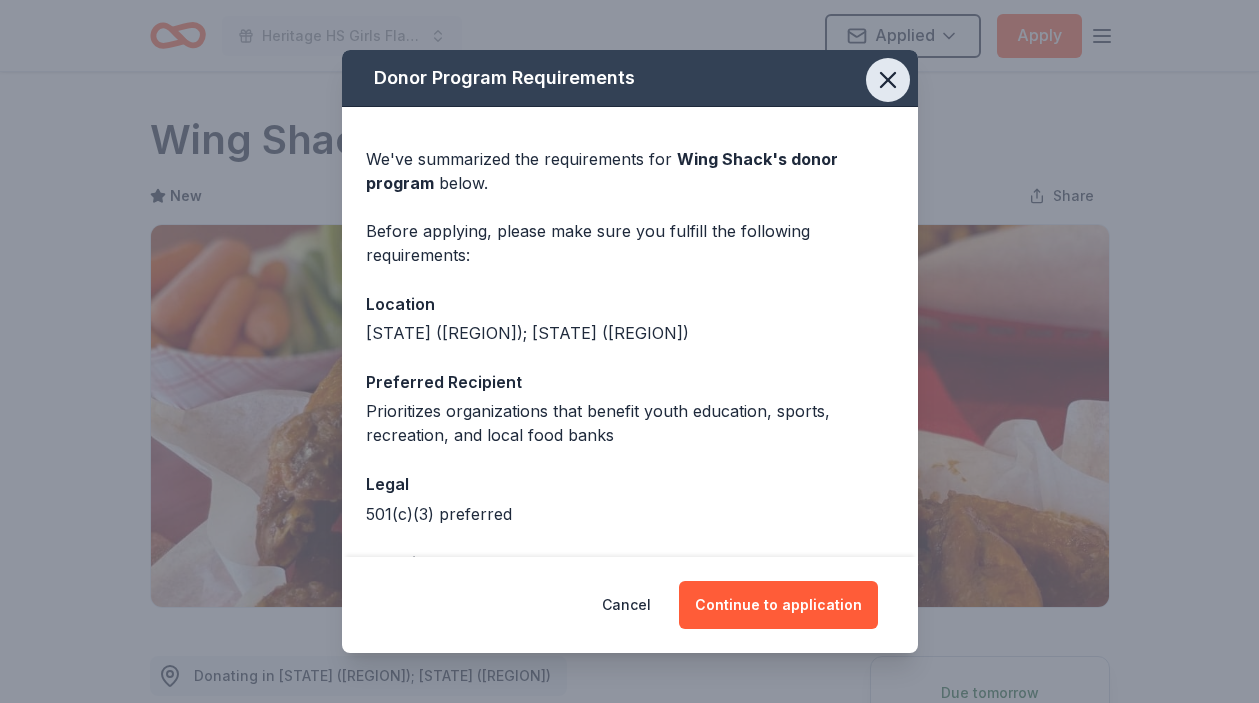 click 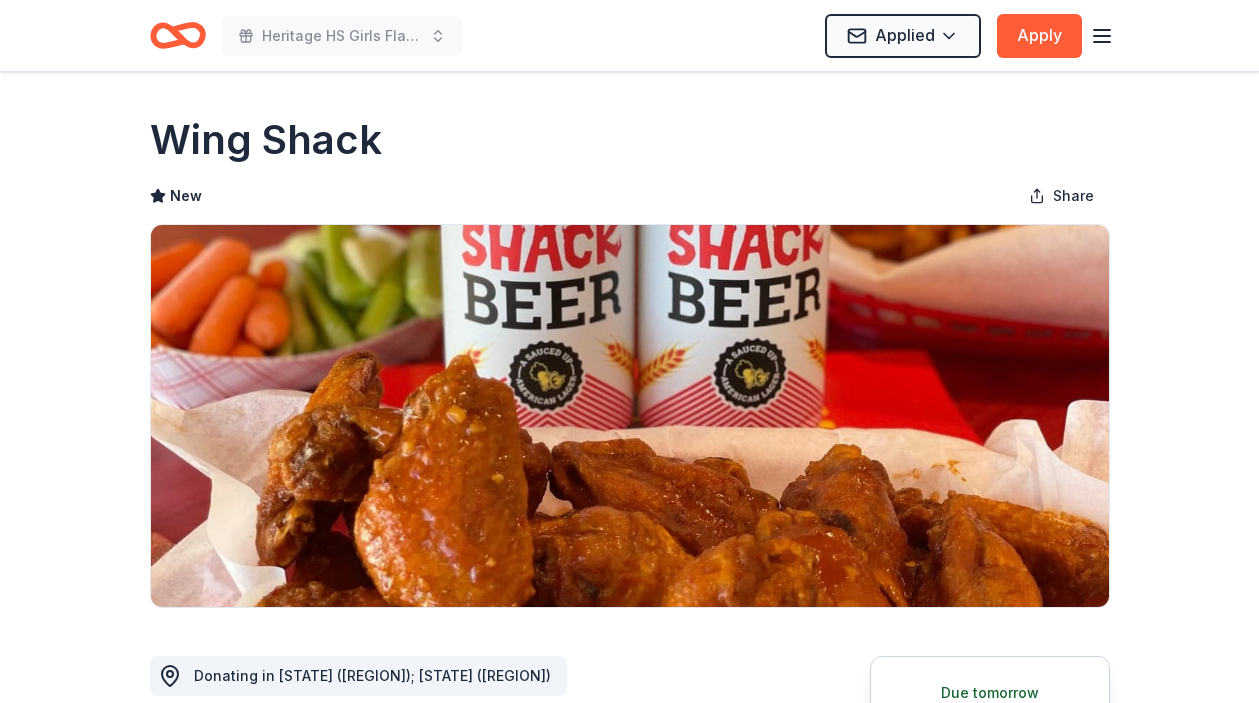 click 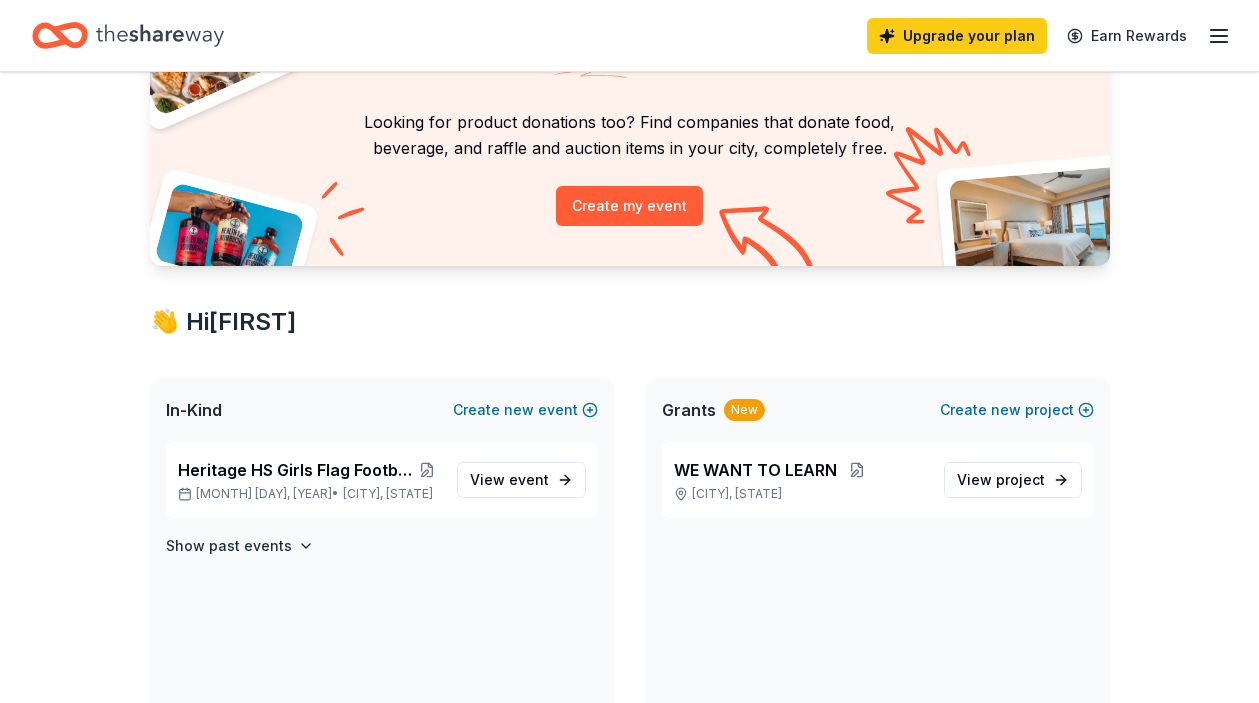 scroll, scrollTop: 140, scrollLeft: 0, axis: vertical 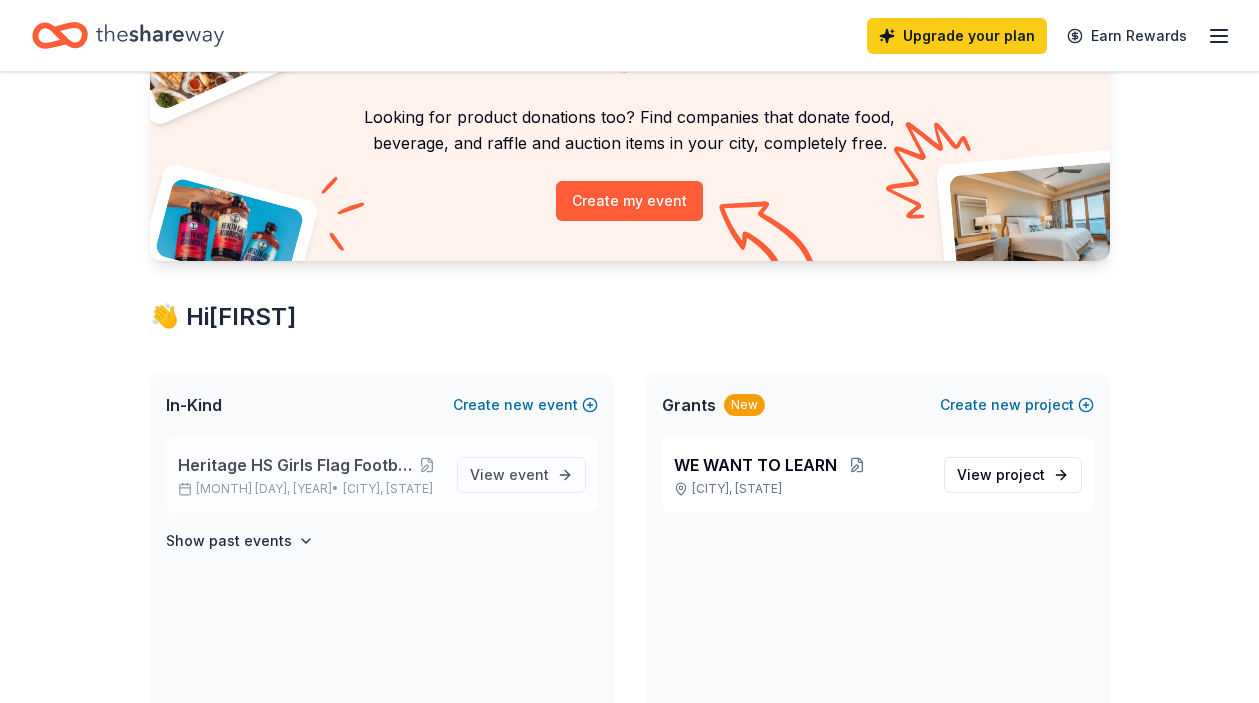 click on "[INSTITUTION] Girls Flag Football team dinners" at bounding box center (296, 465) 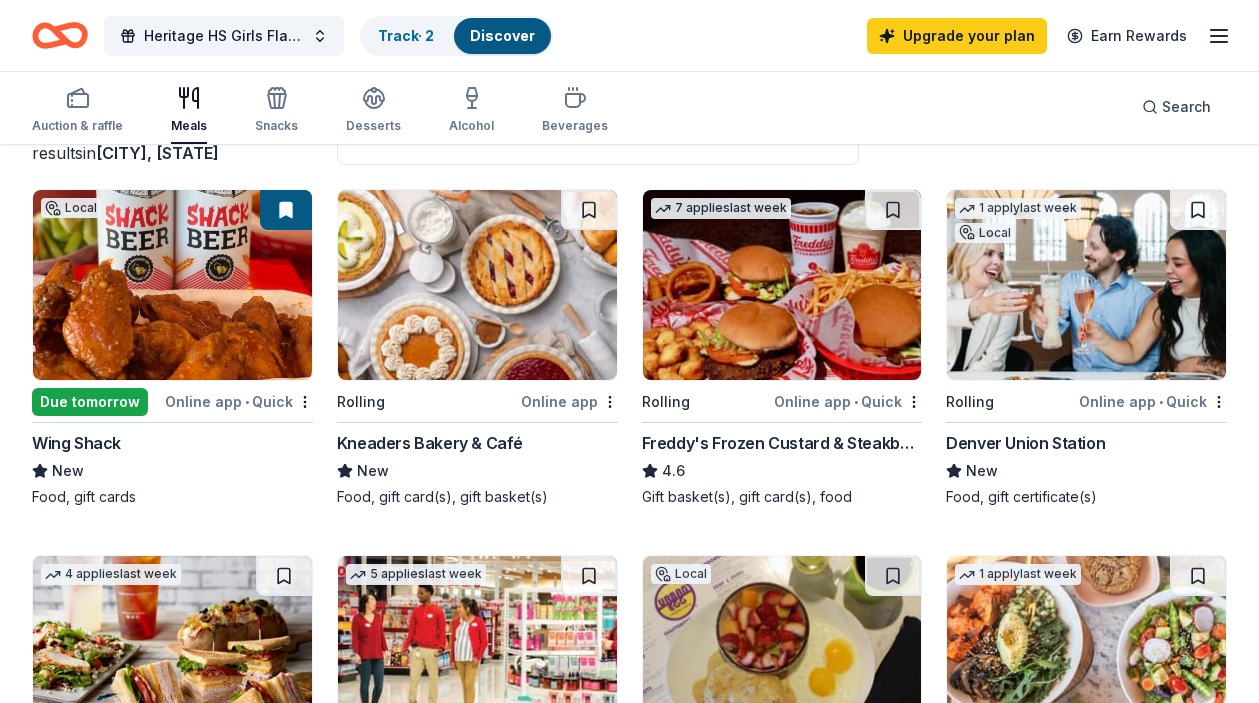 scroll, scrollTop: 49, scrollLeft: 0, axis: vertical 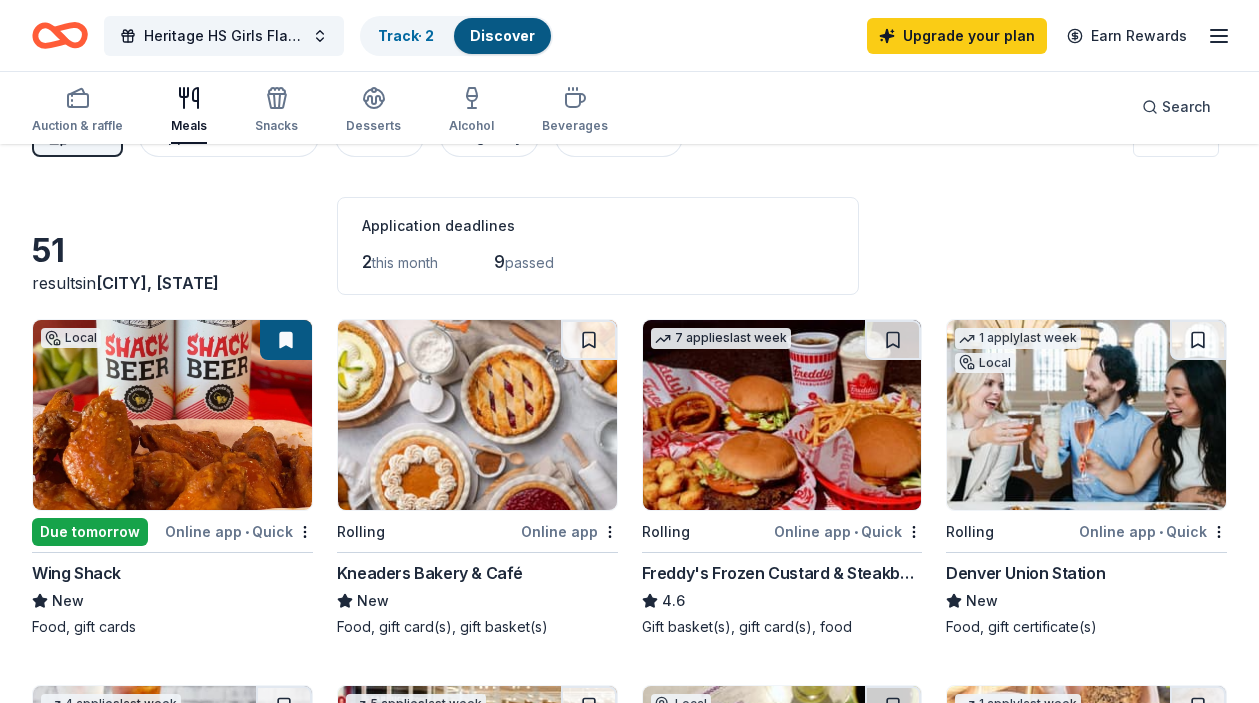 click at bounding box center [782, 415] 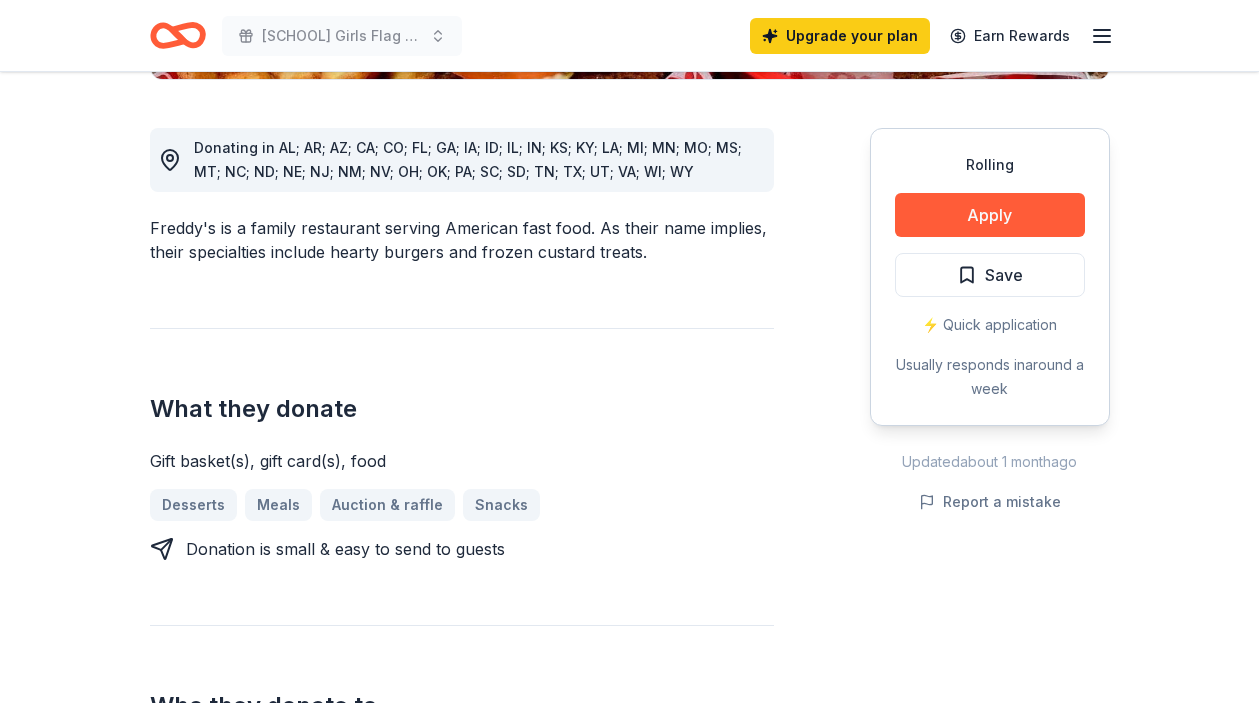 scroll, scrollTop: 528, scrollLeft: 0, axis: vertical 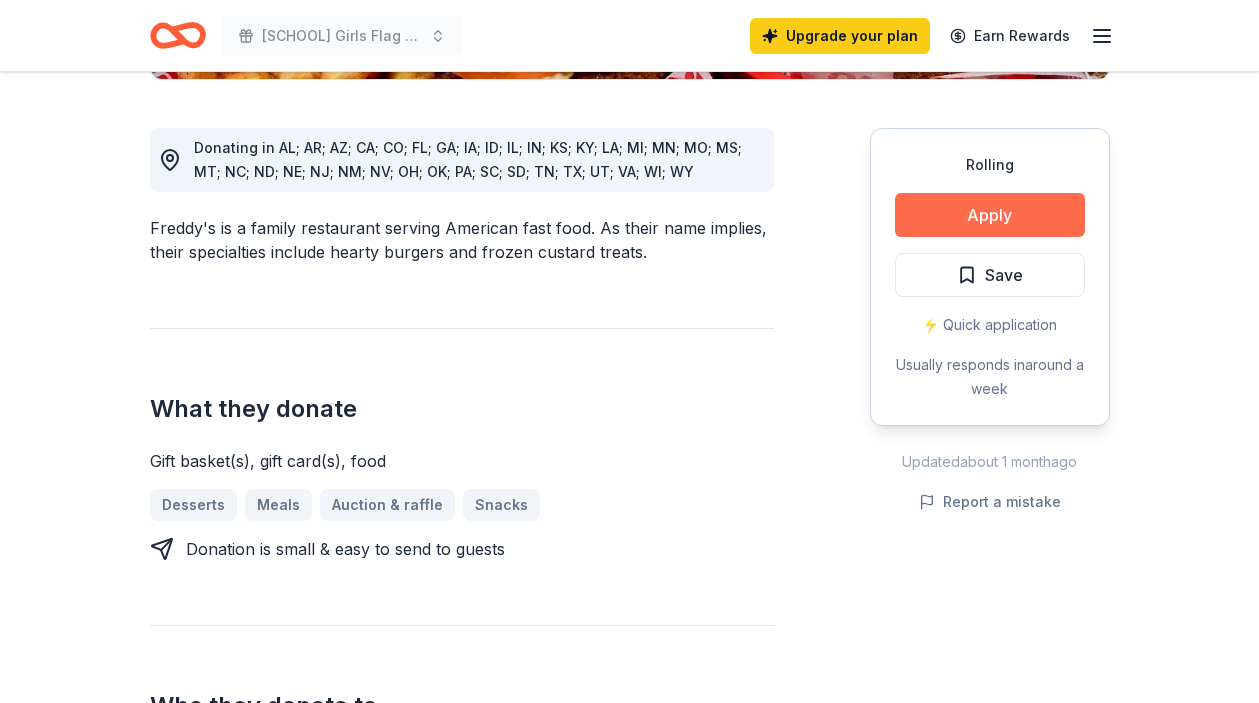 click on "Apply" at bounding box center [990, 215] 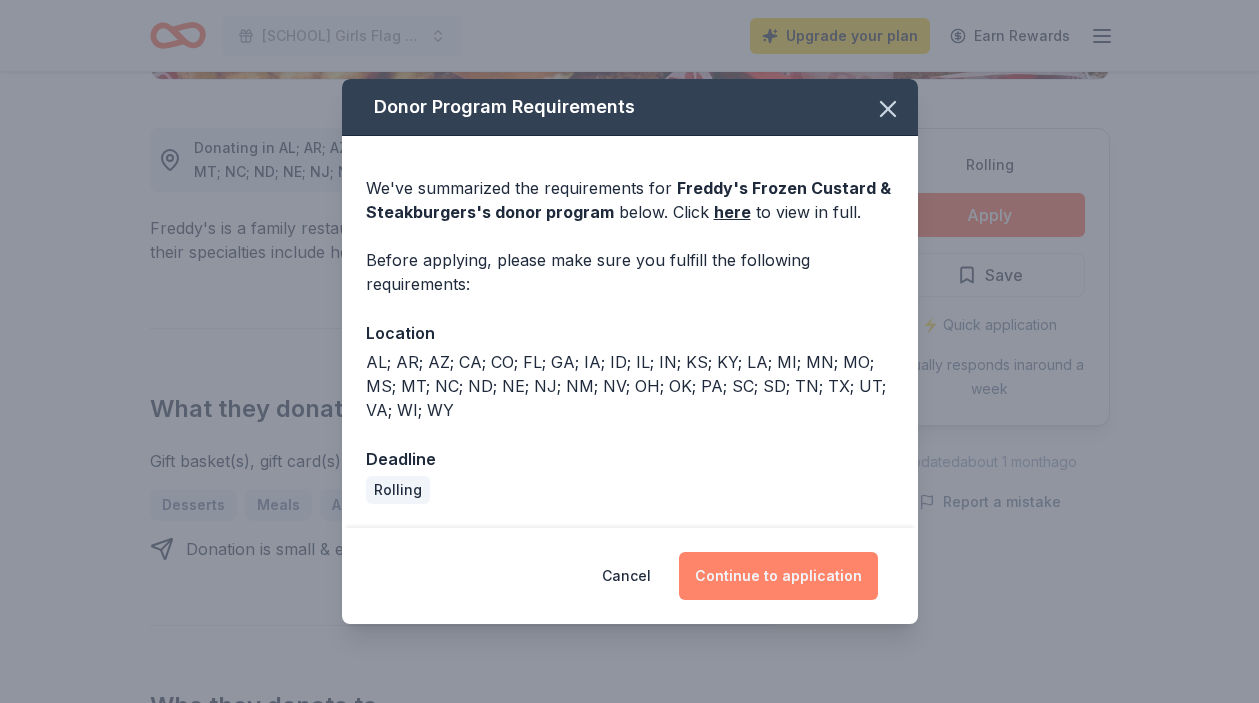 click on "Continue to application" at bounding box center (778, 576) 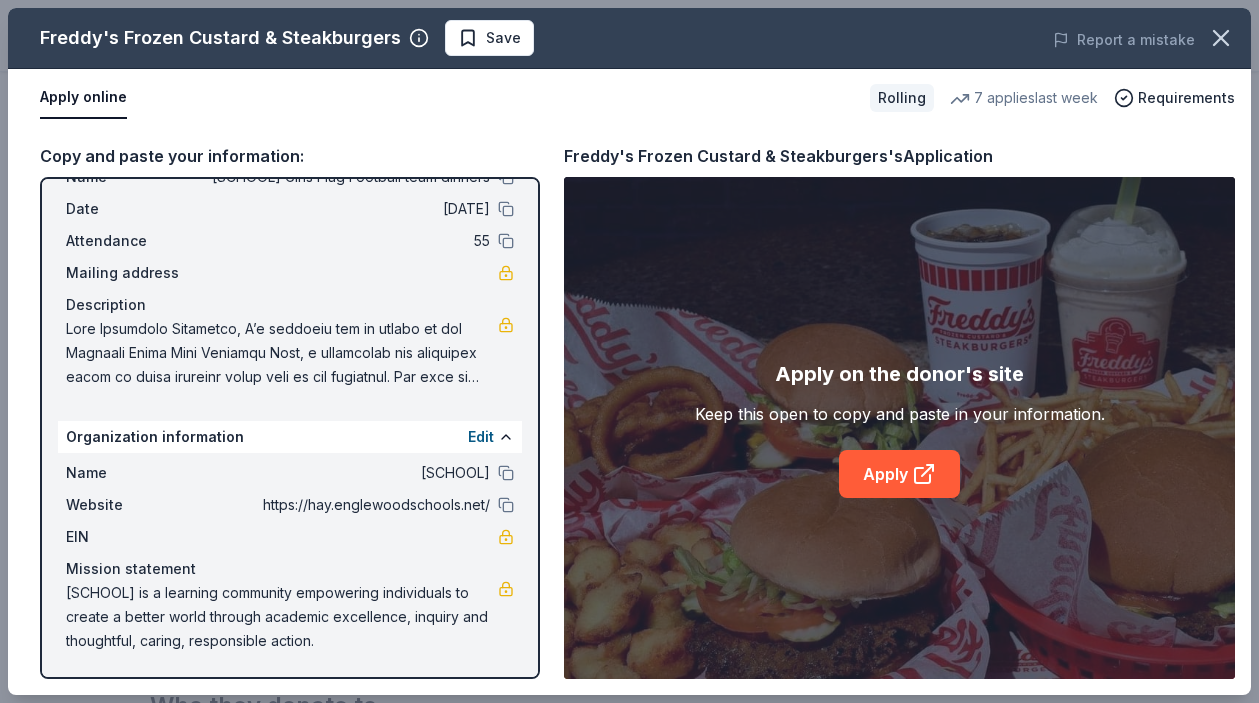 scroll, scrollTop: 68, scrollLeft: 0, axis: vertical 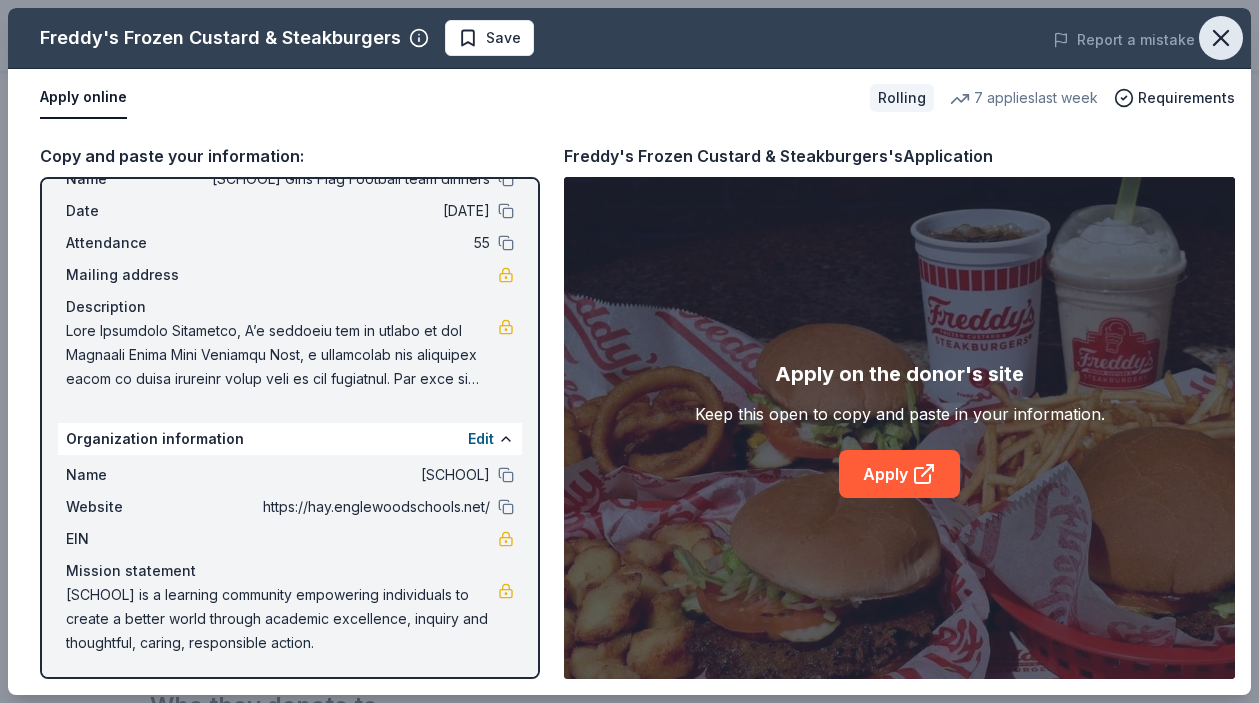 click 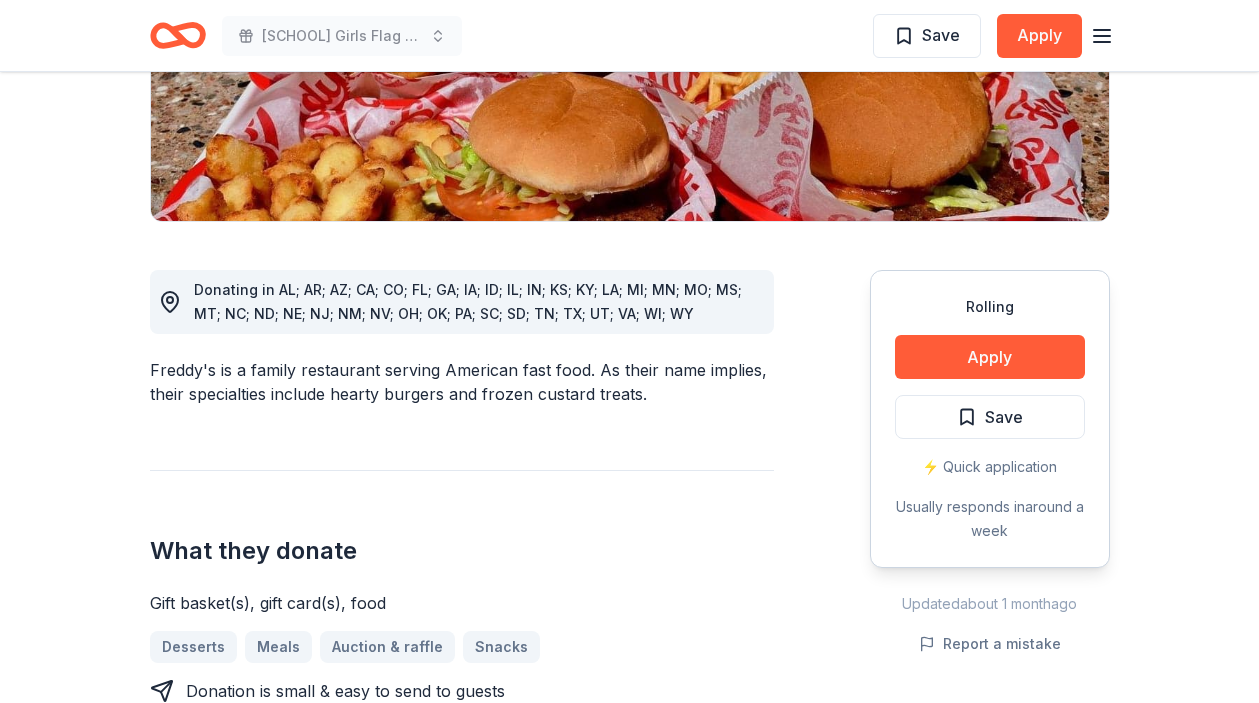 scroll, scrollTop: 0, scrollLeft: 0, axis: both 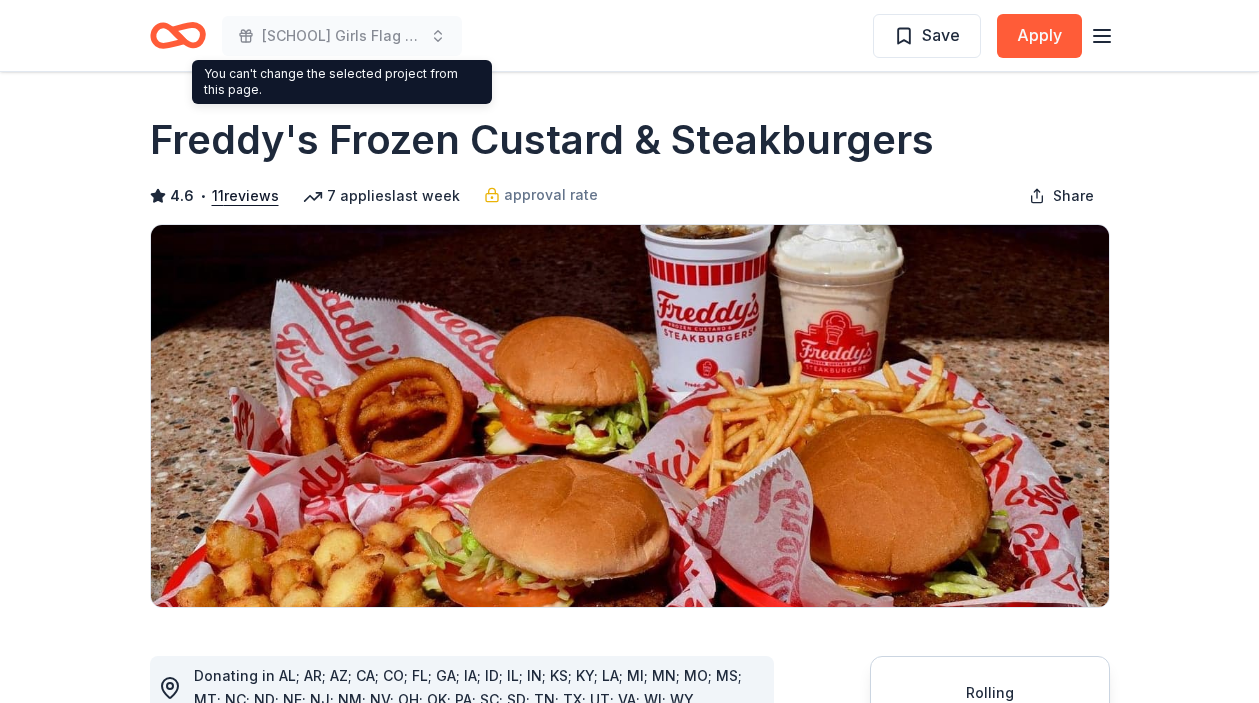 click 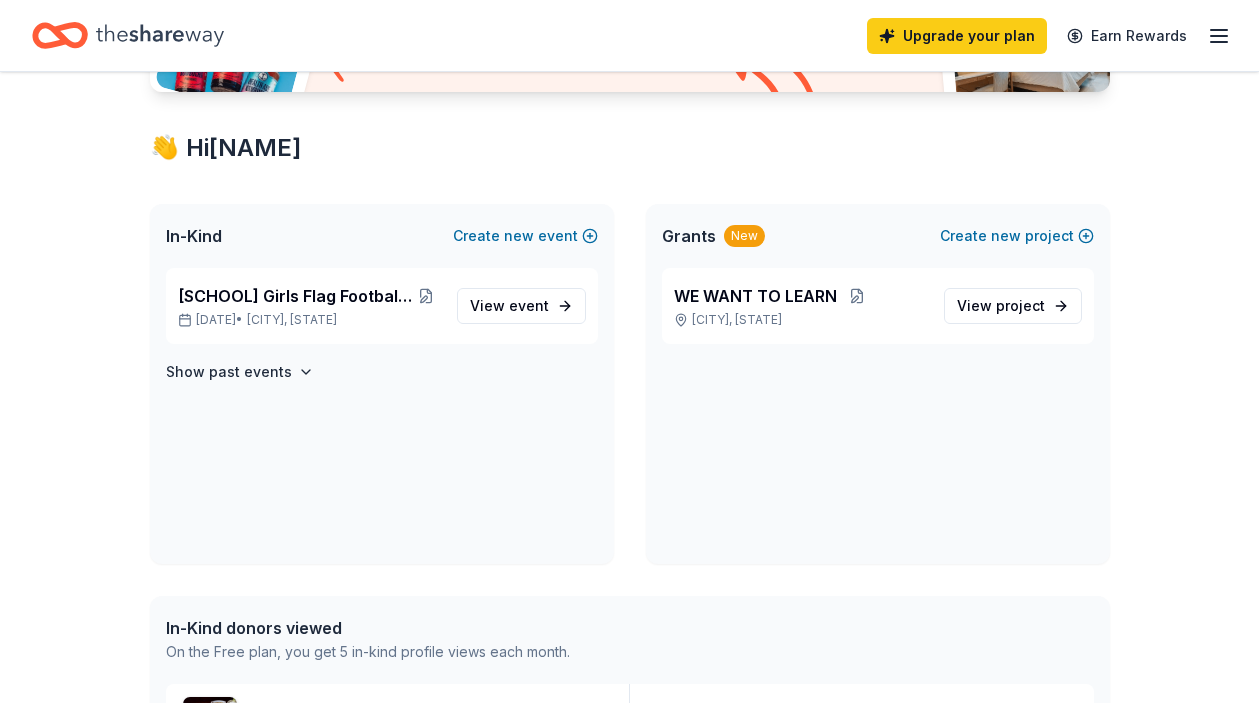 scroll, scrollTop: 313, scrollLeft: 0, axis: vertical 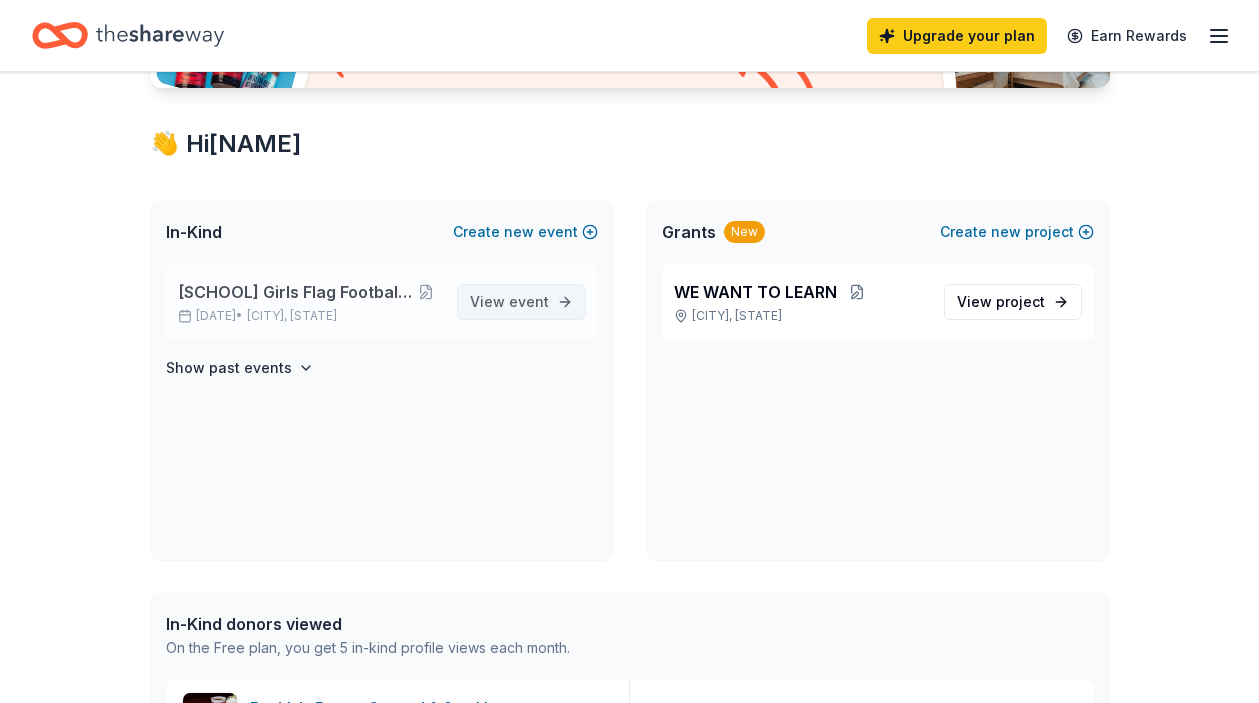 click on "View   event" at bounding box center (509, 302) 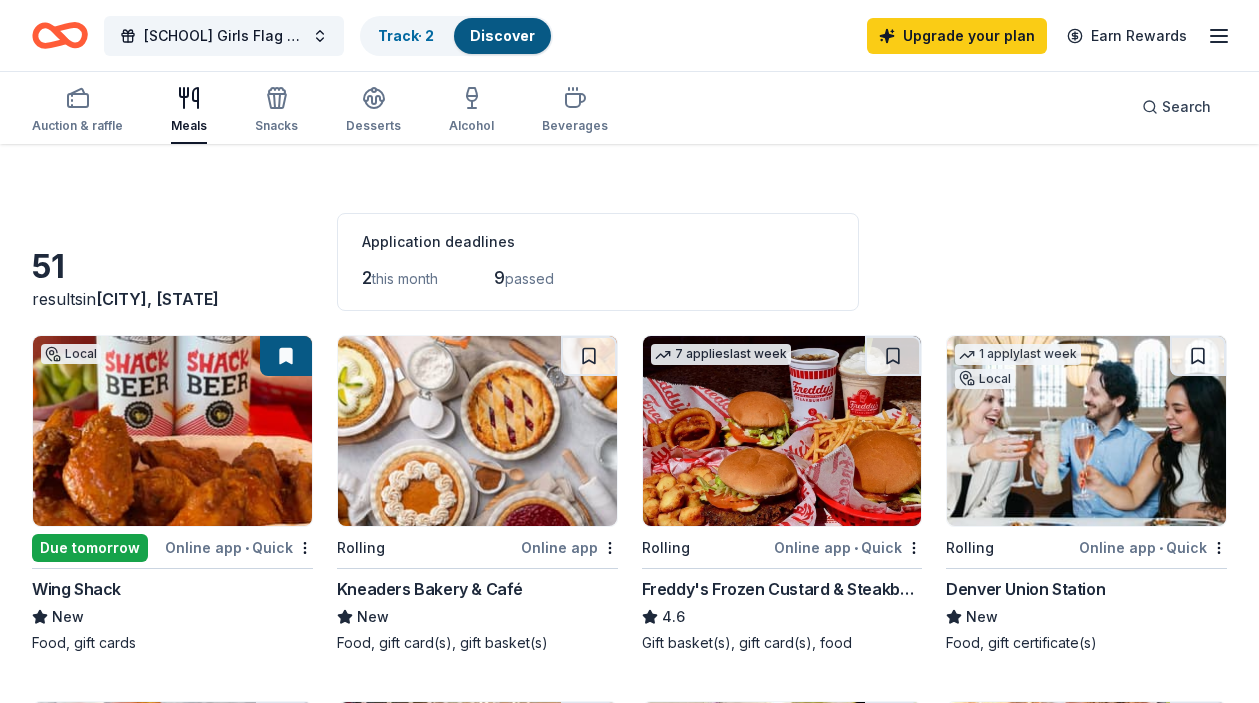 scroll, scrollTop: 0, scrollLeft: 0, axis: both 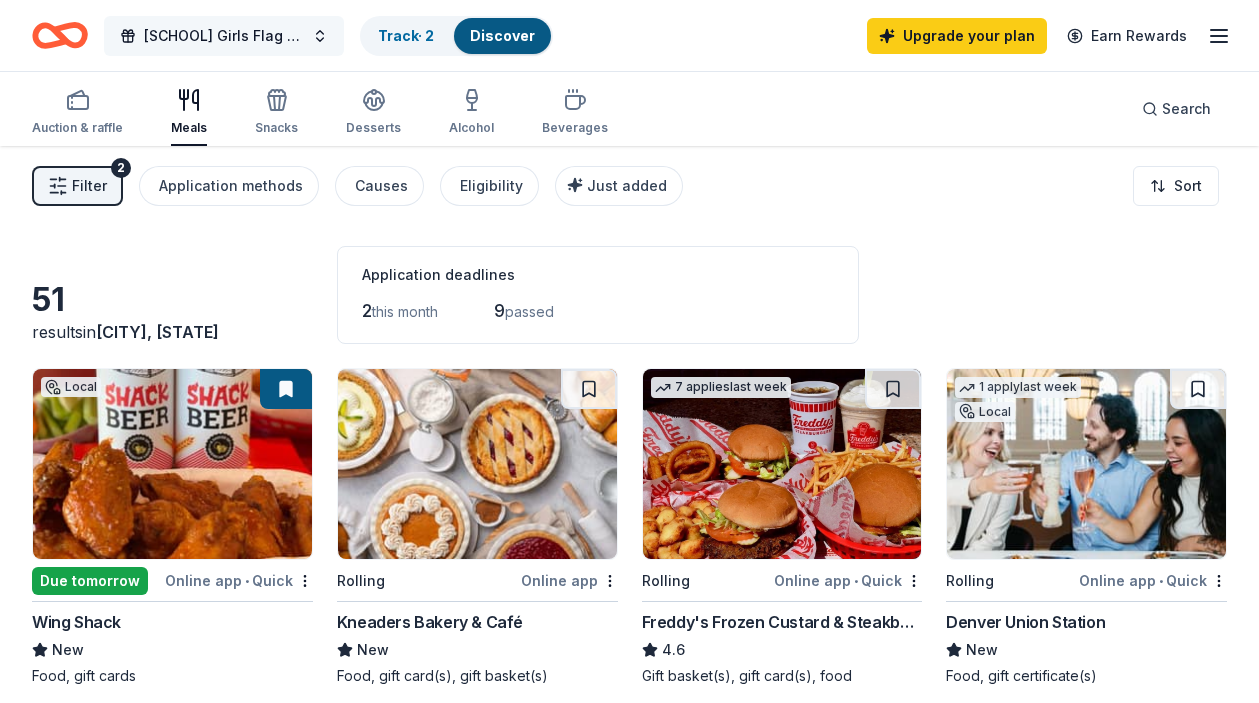 click on "[SCHOOL] Girls Flag Football team dinners" at bounding box center [224, 36] 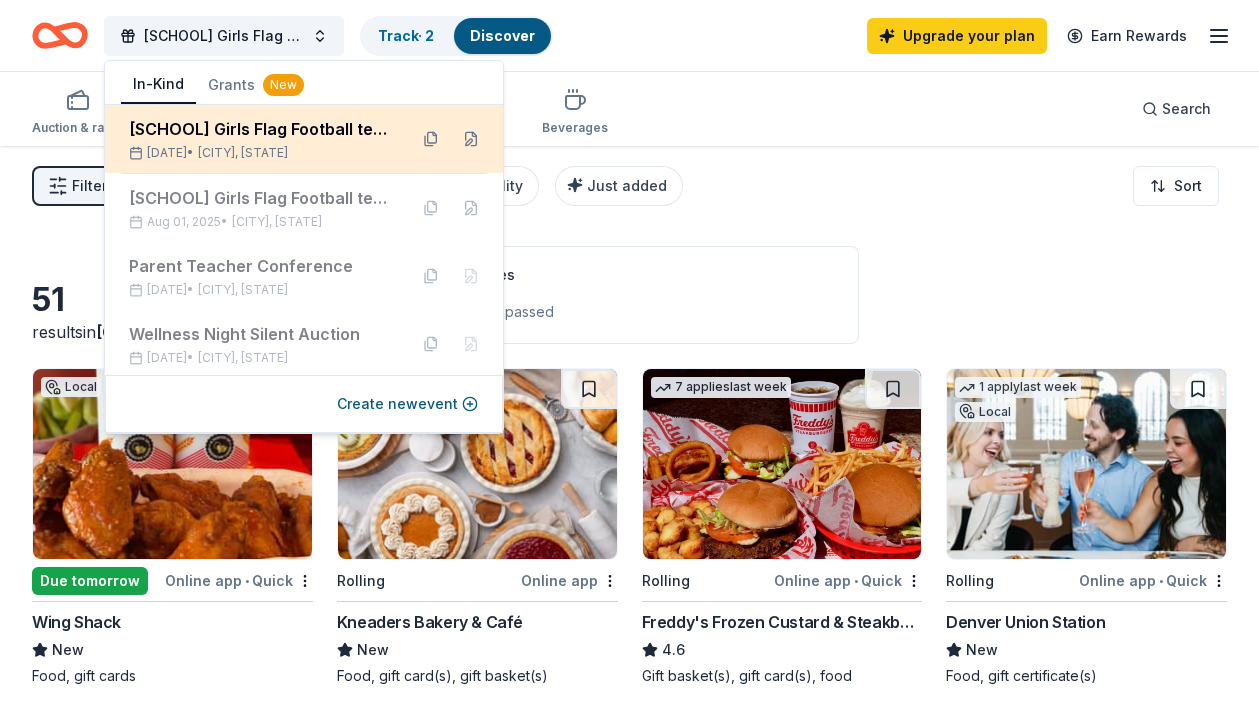 click on "[SCHOOL] Girls Flag Football team dinners" at bounding box center [260, 129] 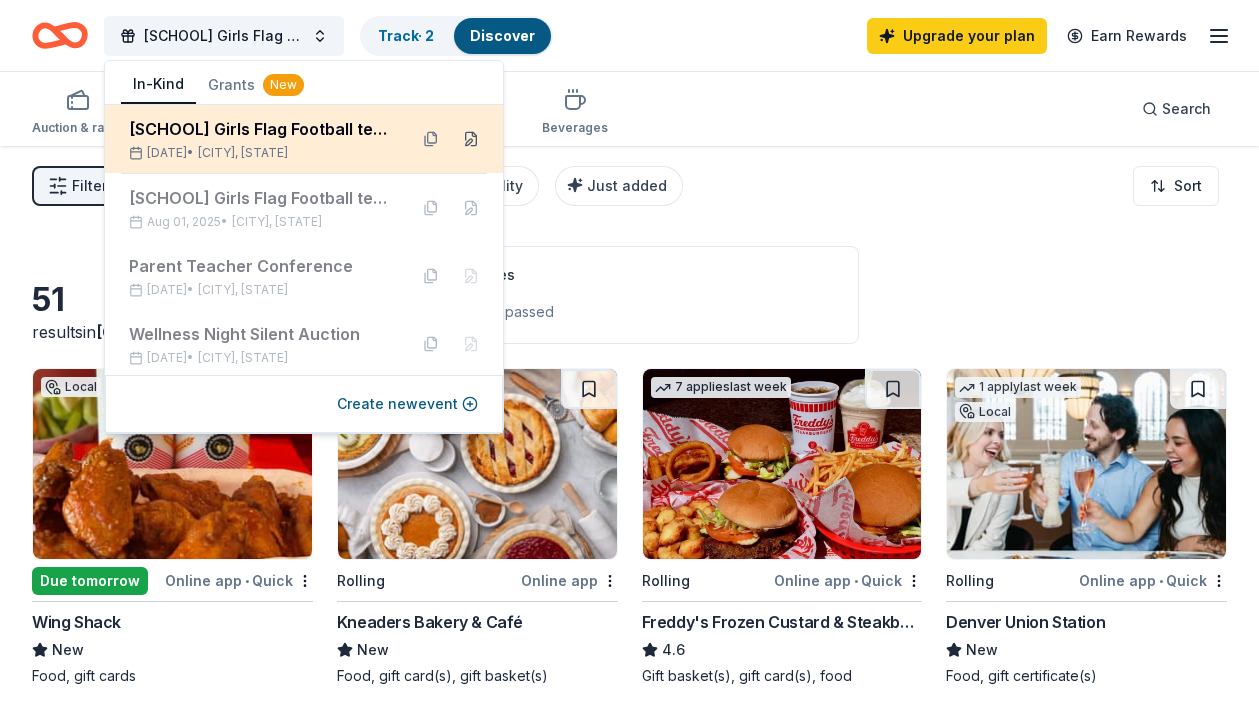 click at bounding box center (471, 139) 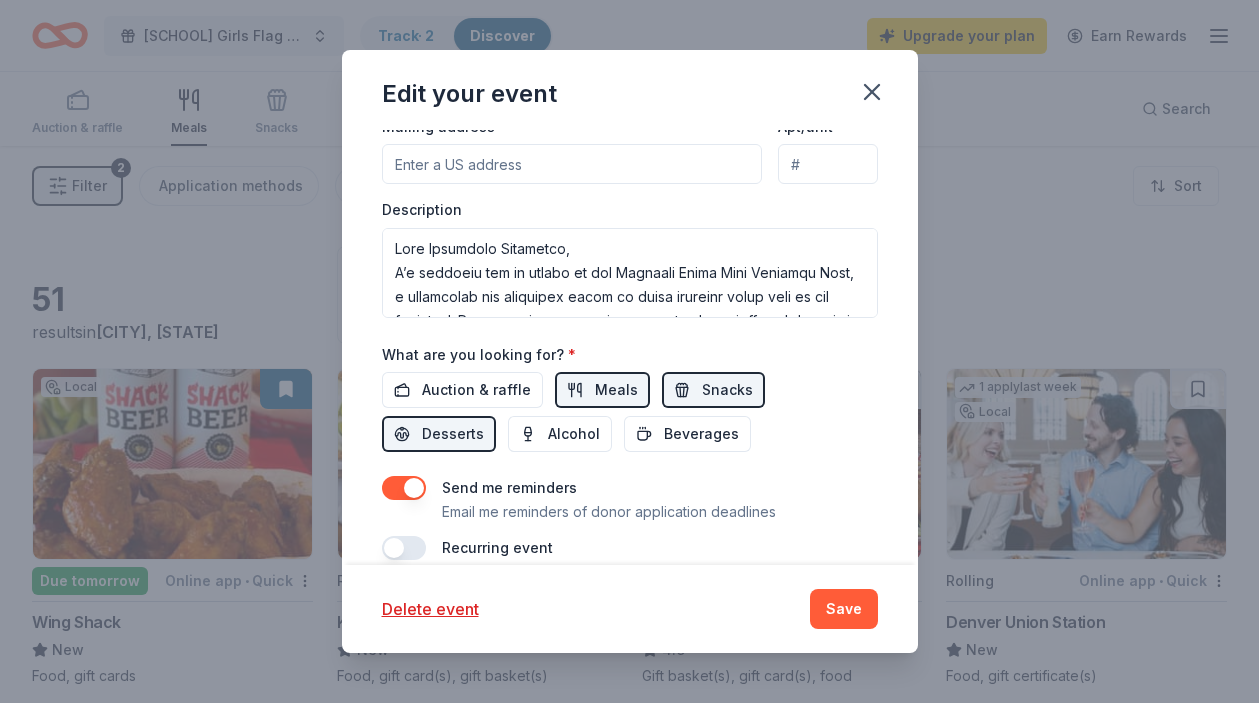 scroll, scrollTop: 648, scrollLeft: 0, axis: vertical 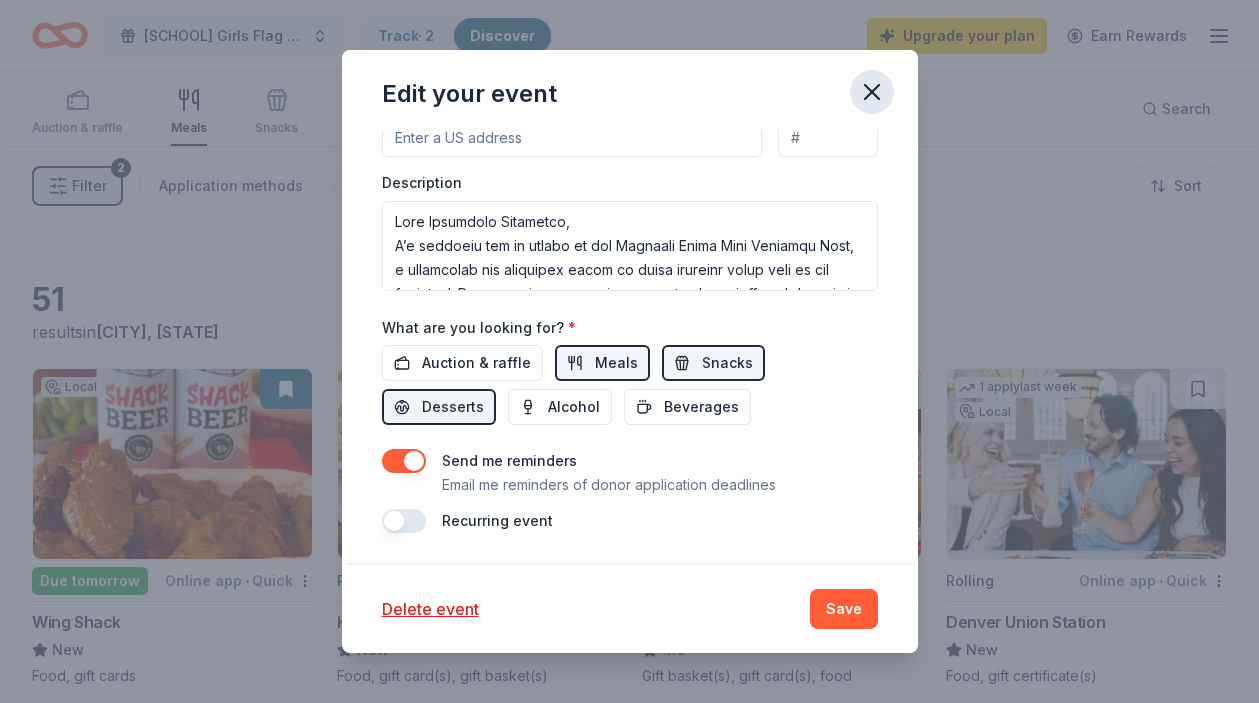 click 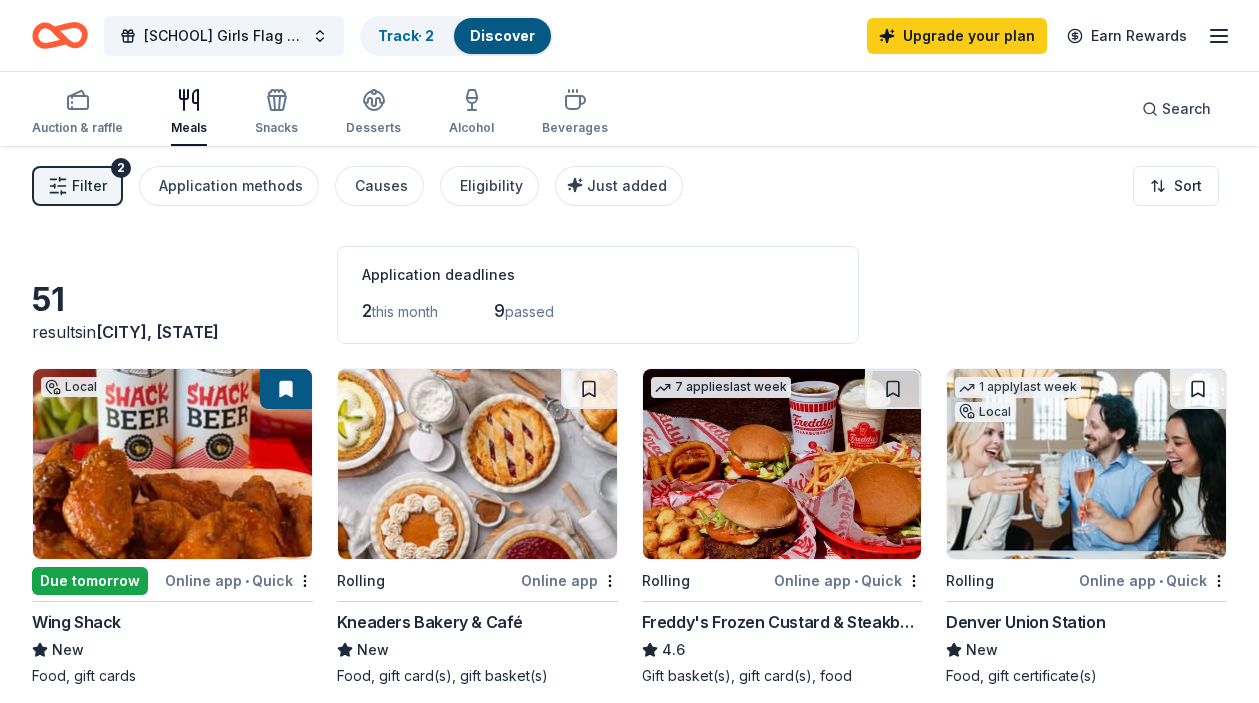 click at bounding box center [782, 464] 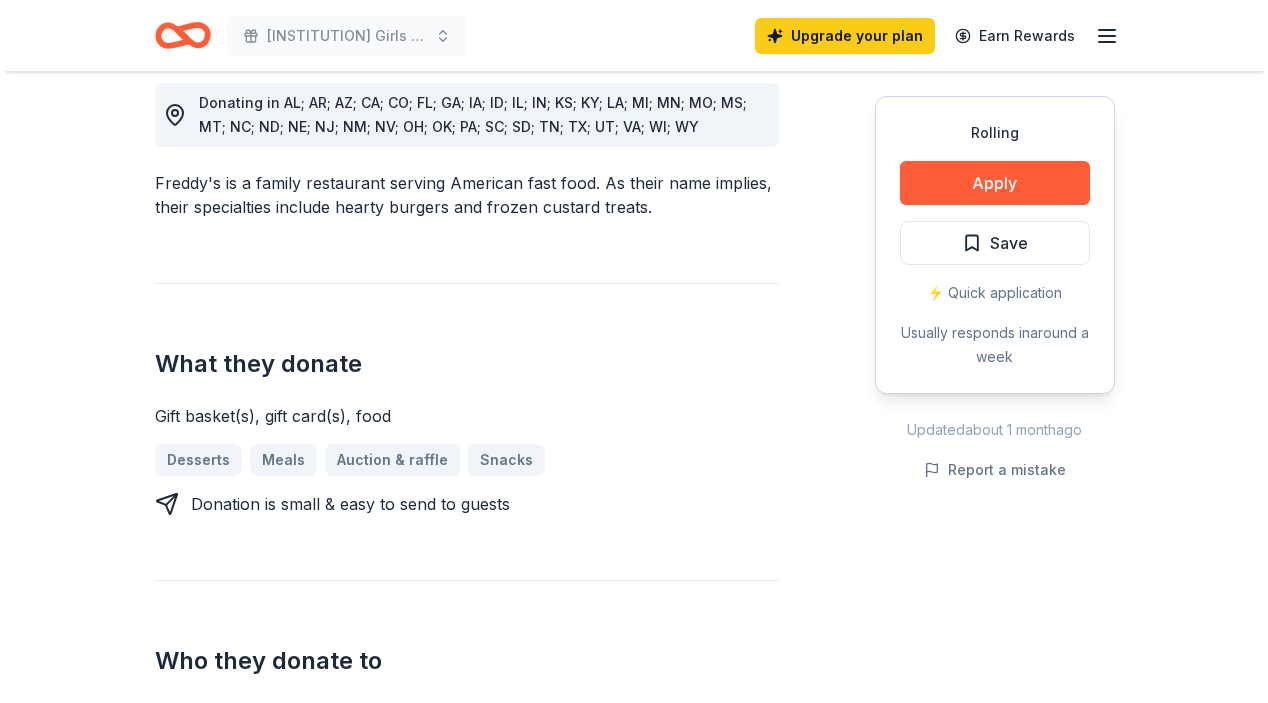 scroll, scrollTop: 585, scrollLeft: 0, axis: vertical 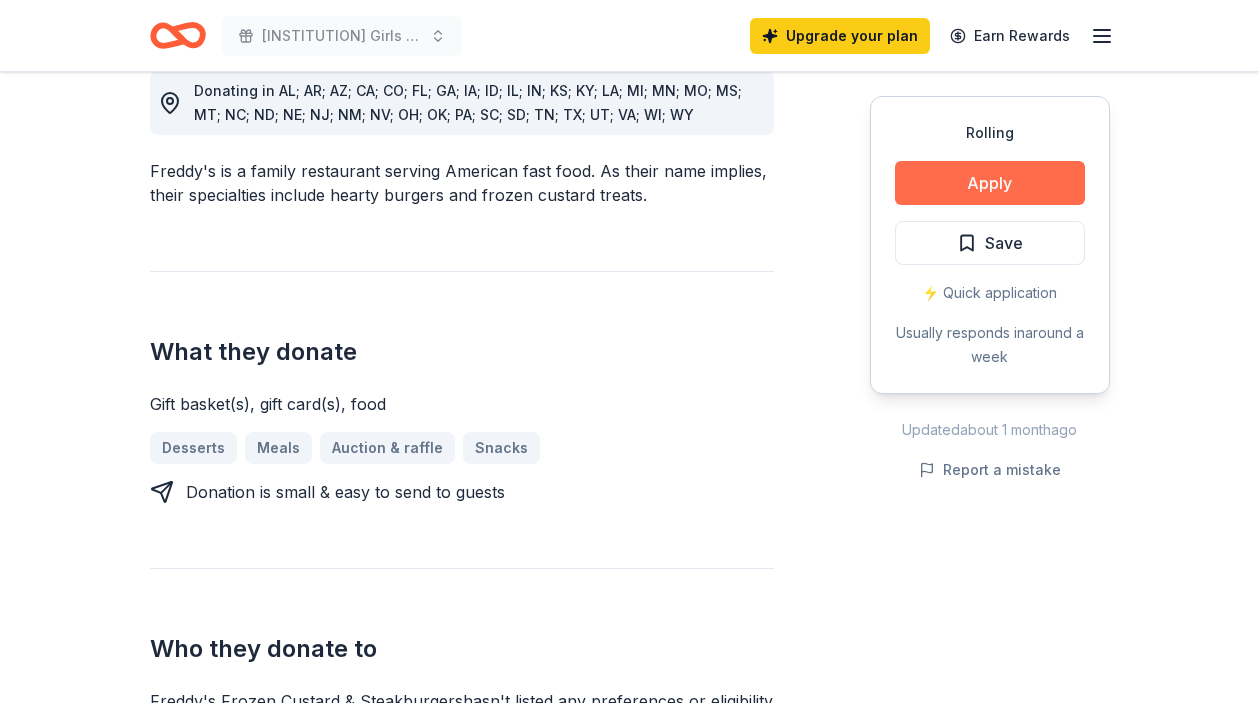 click on "Apply" at bounding box center [990, 183] 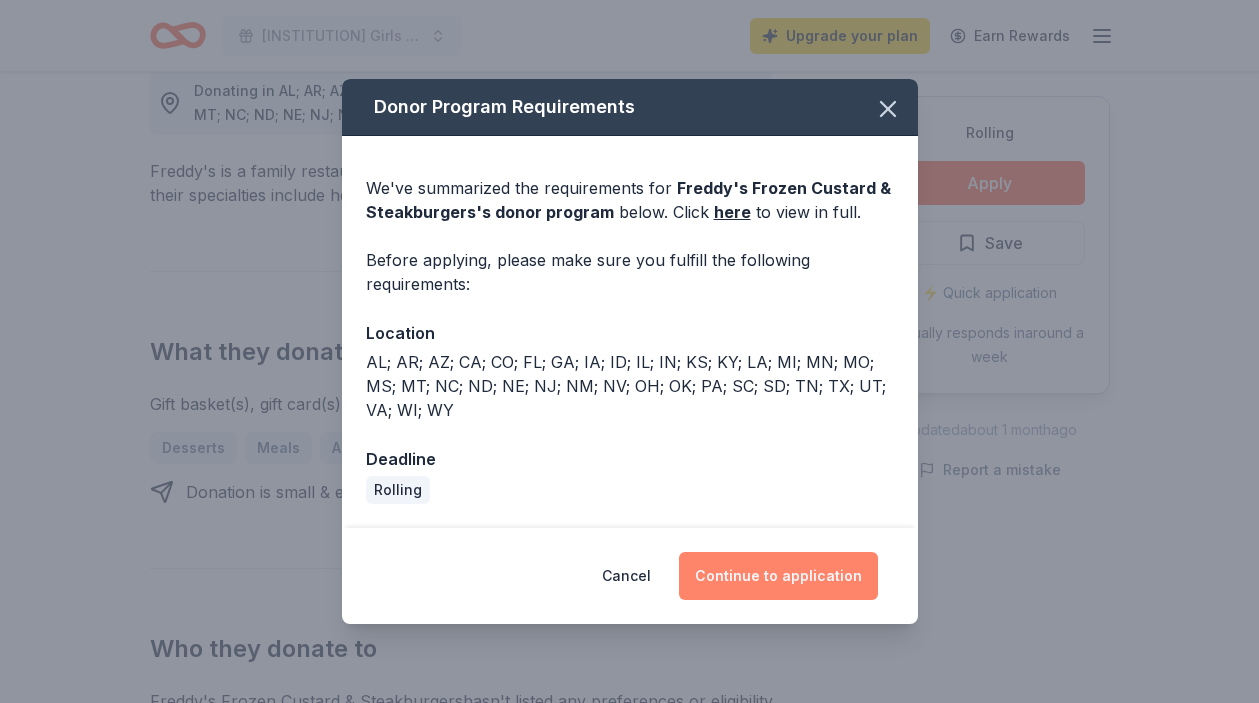 click on "Continue to application" at bounding box center (778, 576) 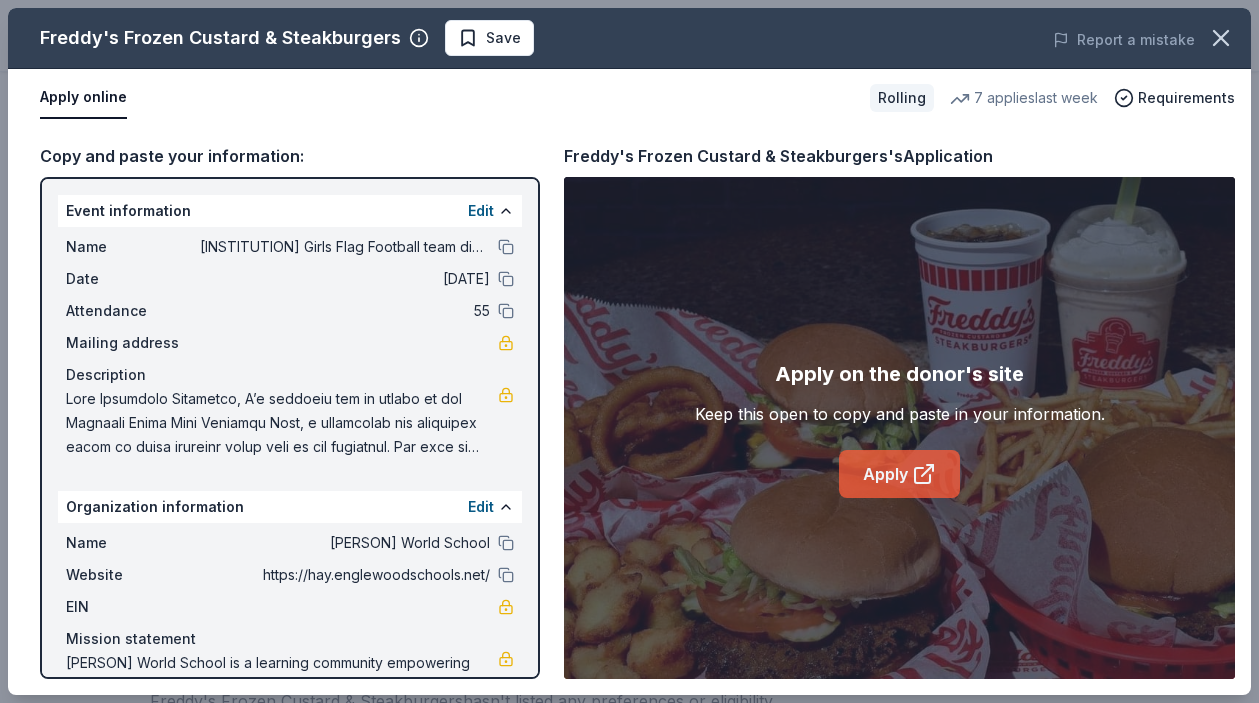 click on "Apply" at bounding box center [899, 474] 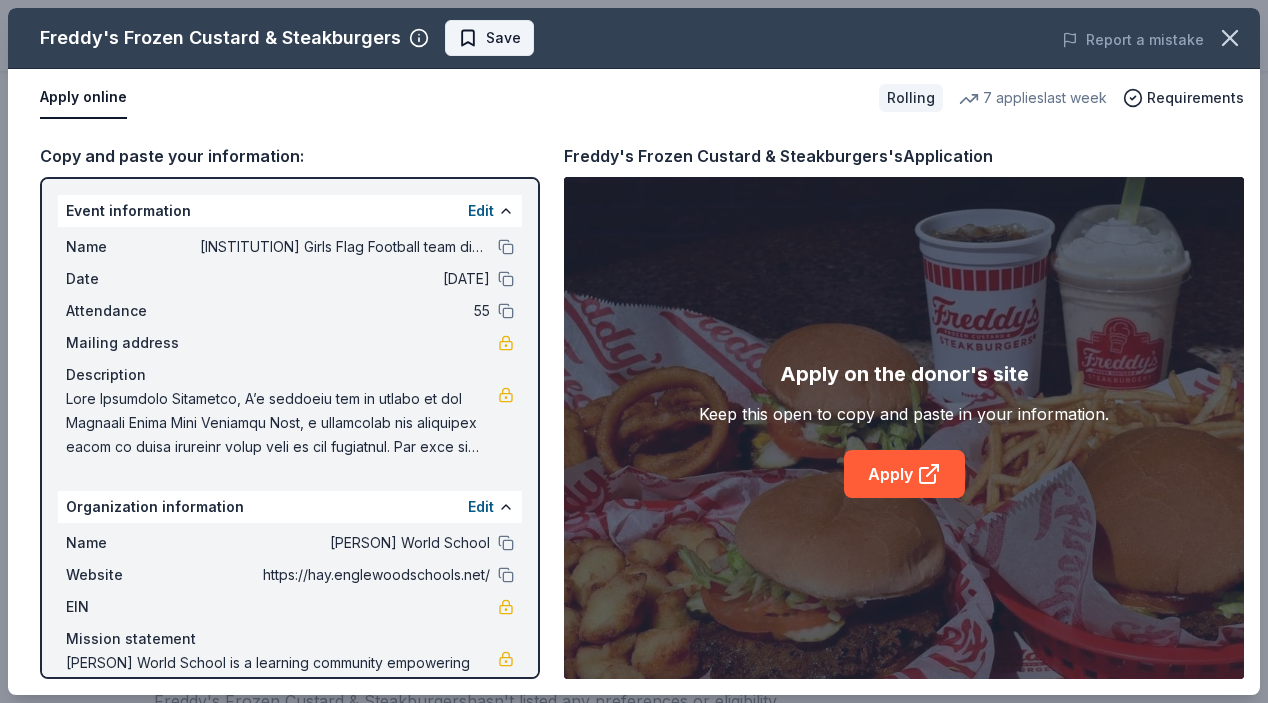 click on "Save" at bounding box center [489, 38] 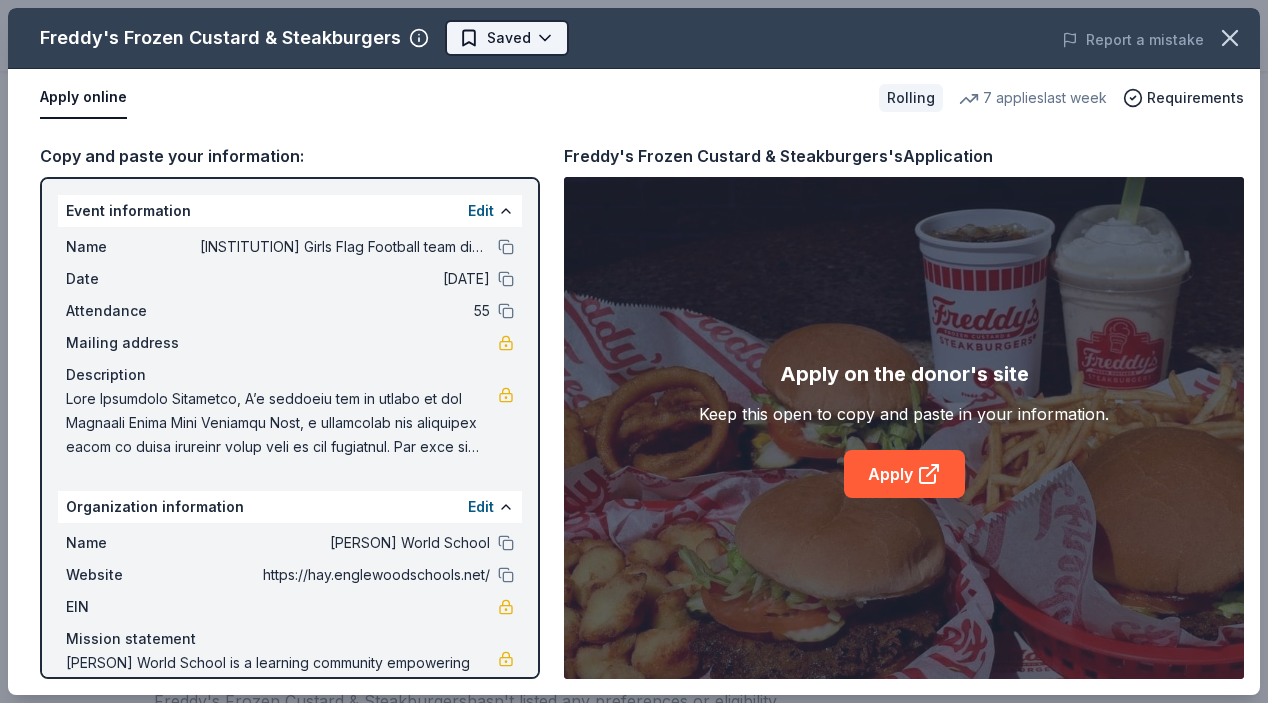 click on "[INSTITUTION] Girls Flag Football team dinners Upgrade your plan Earn Rewards Rolling Share Freddy's Frozen Custard & Steakburgers 4.6 • 11  reviews 7   applies  last week approval rate Share Donating in [STATE]; [STATE]; [STATE]; [STATE]; [STATE]; [STATE]; [STATE]; [STATE]; [STATE]; [STATE]; [STATE]; [STATE]; [STATE]; [STATE]; [STATE]; [STATE]; [STATE]; [STATE]; [STATE]; [STATE]; [STATE]; [STATE]; [STATE]; [STATE]; [STATE]; [STATE]; [STATE]; [STATE]; [STATE]; [STATE]; [STATE]; [STATE]; [STATE] Freddy's is a family restaurant serving American fast food. As their name implies, their specialties include hearty burgers and frozen custard treats. What they donate Gift basket(s), gift card(s), food Desserts Meals Auction & raffle Snacks Donation is small & easy to send to guests Who they donate to Freddy's Frozen Custard & Steakburgers  hasn ' t listed any preferences or eligibility criteria. approval rate 20 % approved 30 % declined 50 % no response Start free Pro trial to view approval rates and average donation values Rolling Apply Saved ⚡️ Quick application Usually responds in  around a week Updated  about 1 month  ago Report a mistake 4.6 • 11  reviews" at bounding box center [634, -234] 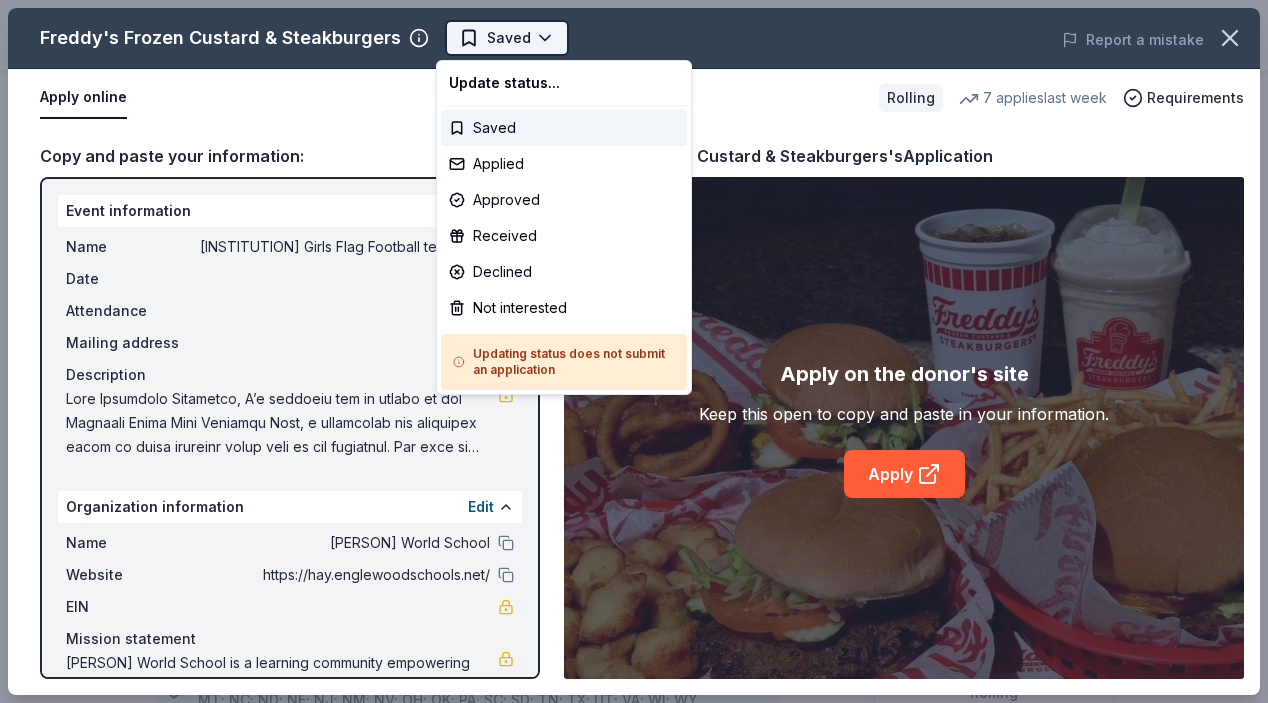scroll, scrollTop: 0, scrollLeft: 0, axis: both 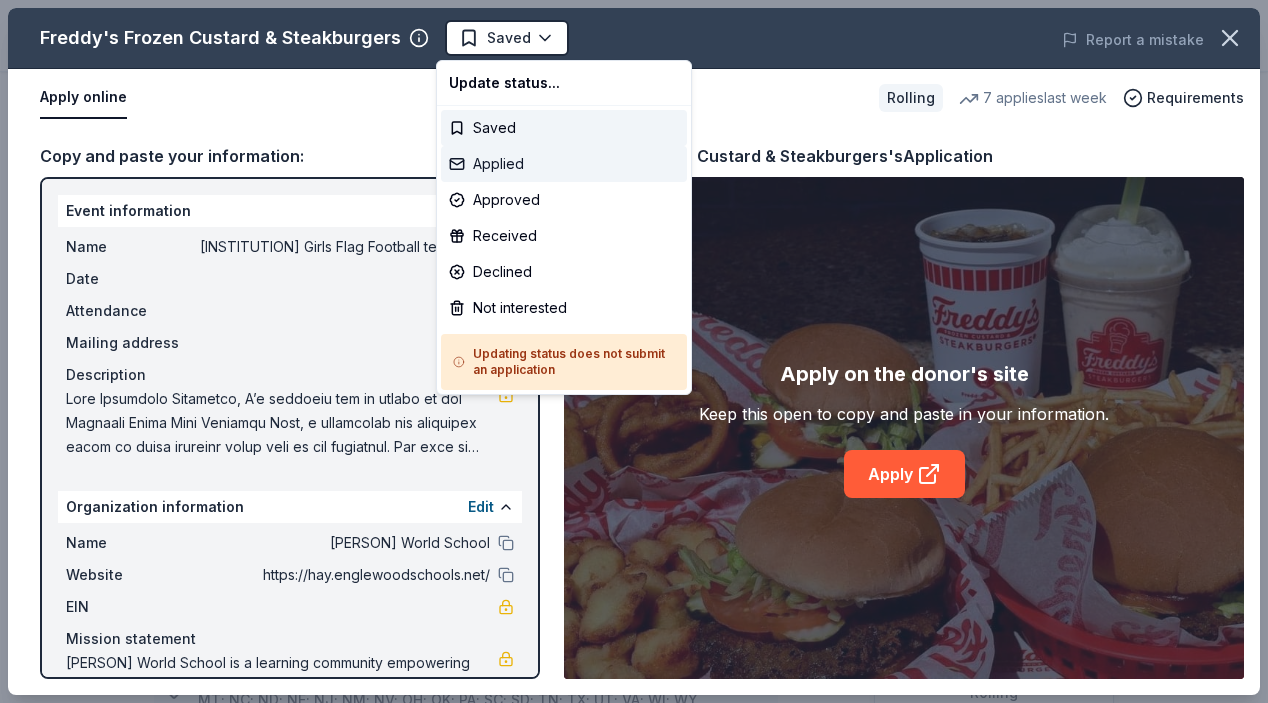 click on "Applied" at bounding box center (564, 164) 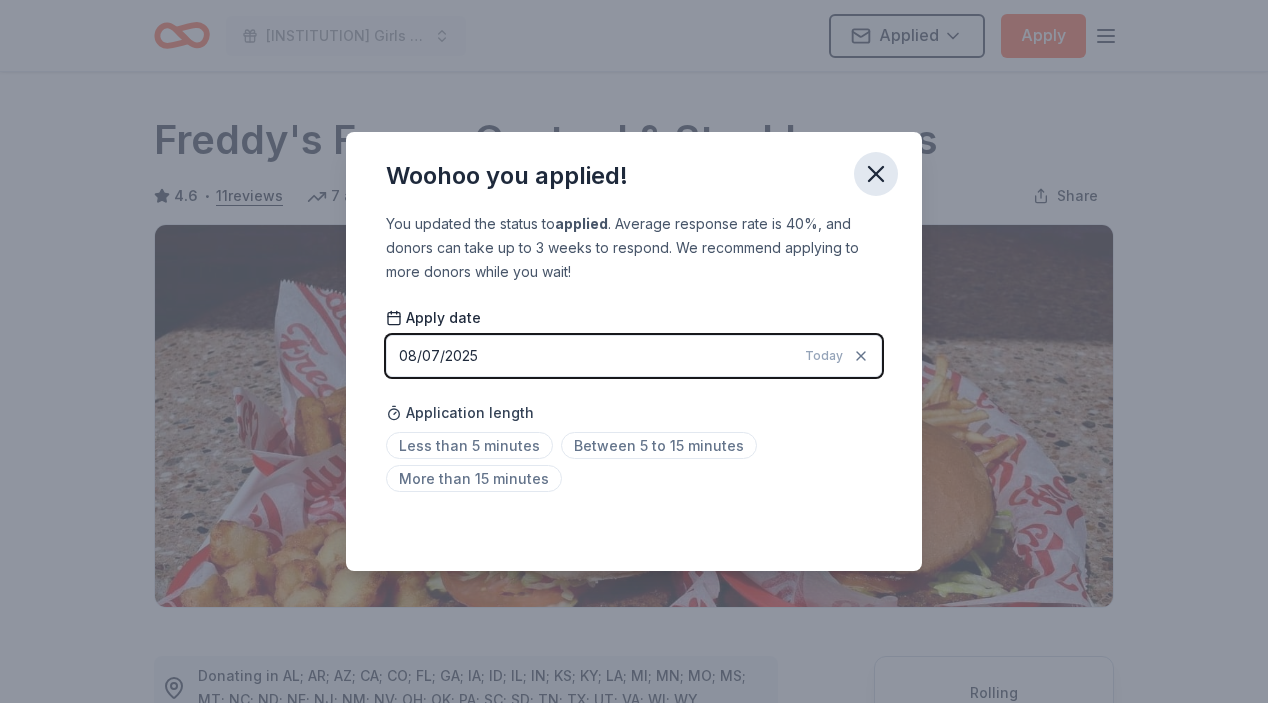 click 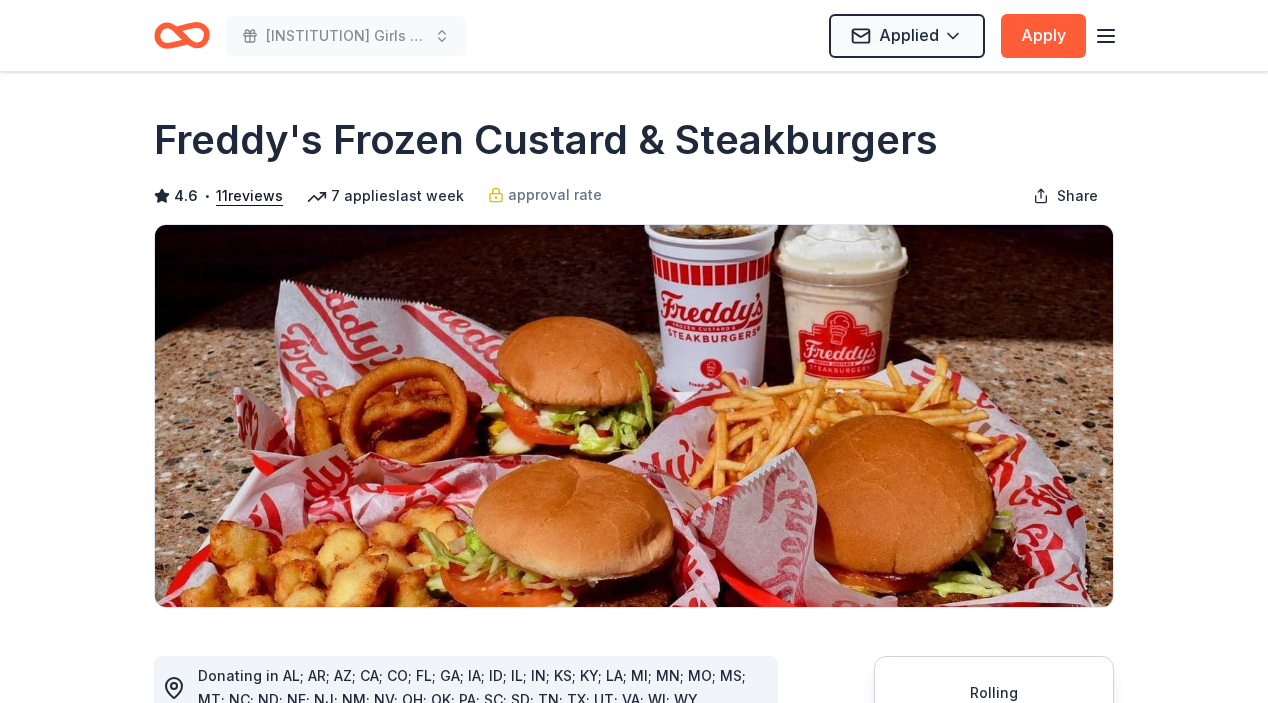 click 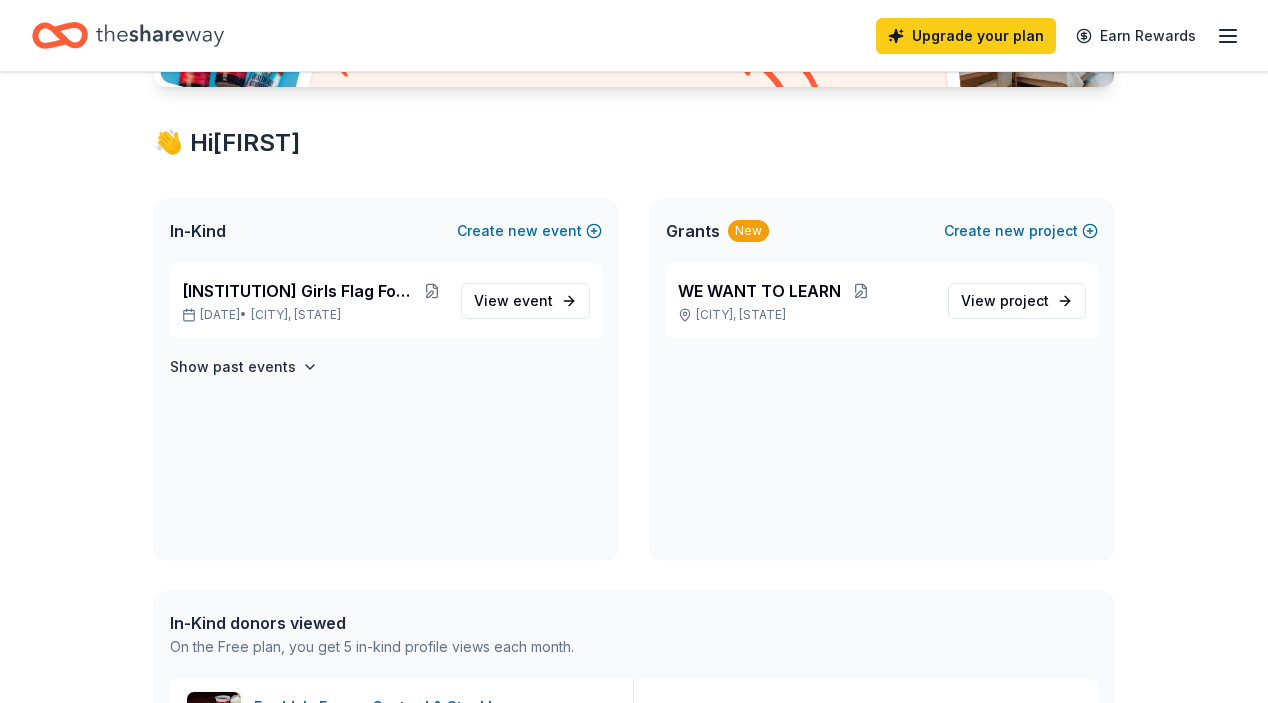 scroll, scrollTop: 334, scrollLeft: 0, axis: vertical 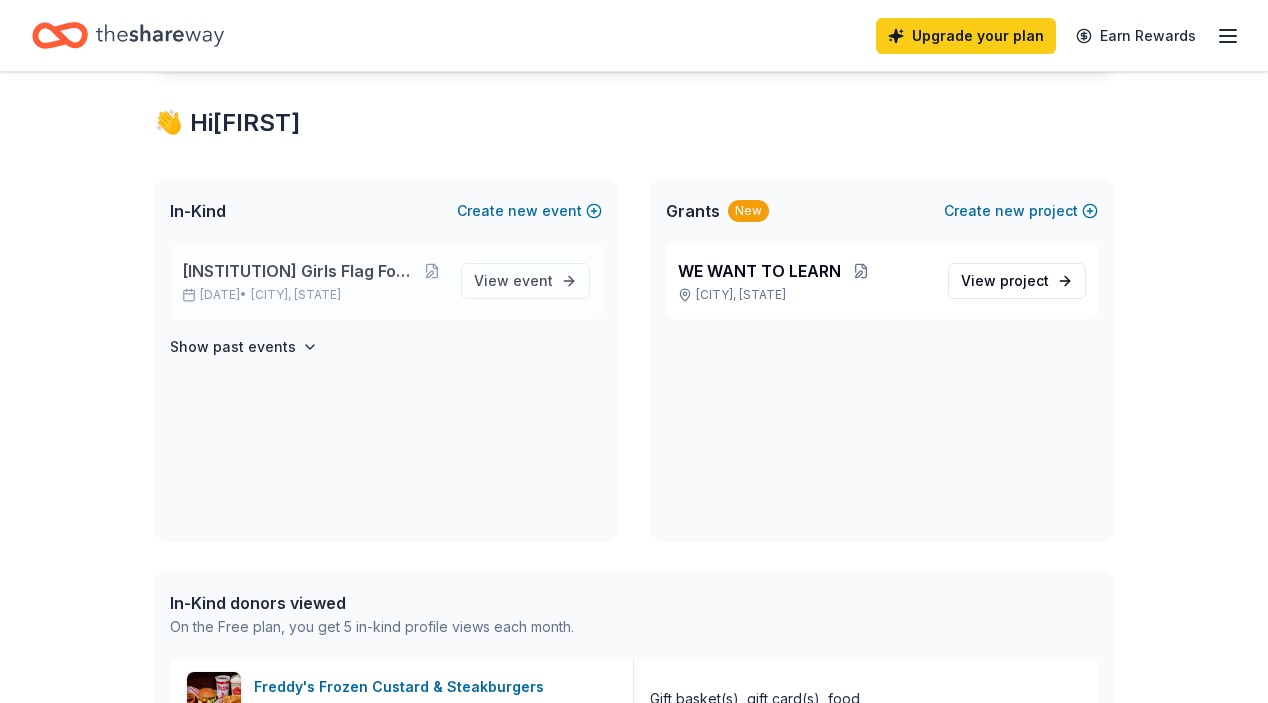 click on "[INSTITUTION] Girls Flag Football team dinners" at bounding box center (300, 271) 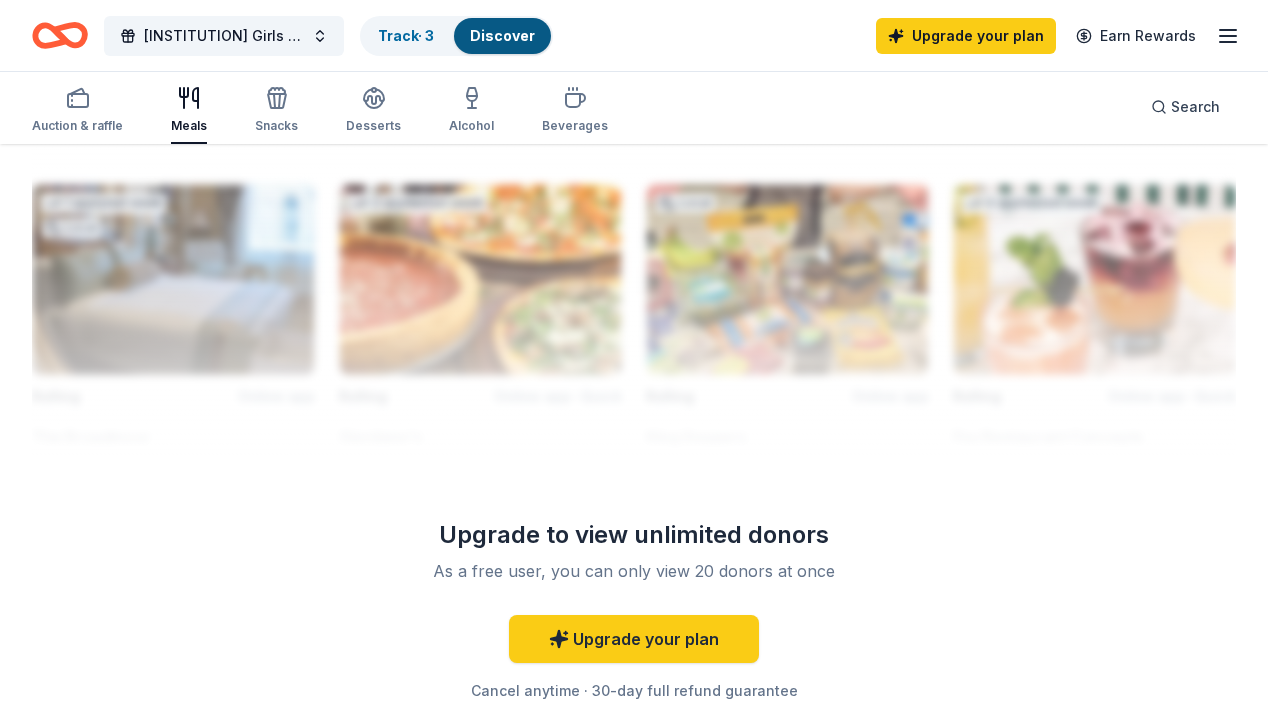 scroll, scrollTop: 2102, scrollLeft: 0, axis: vertical 